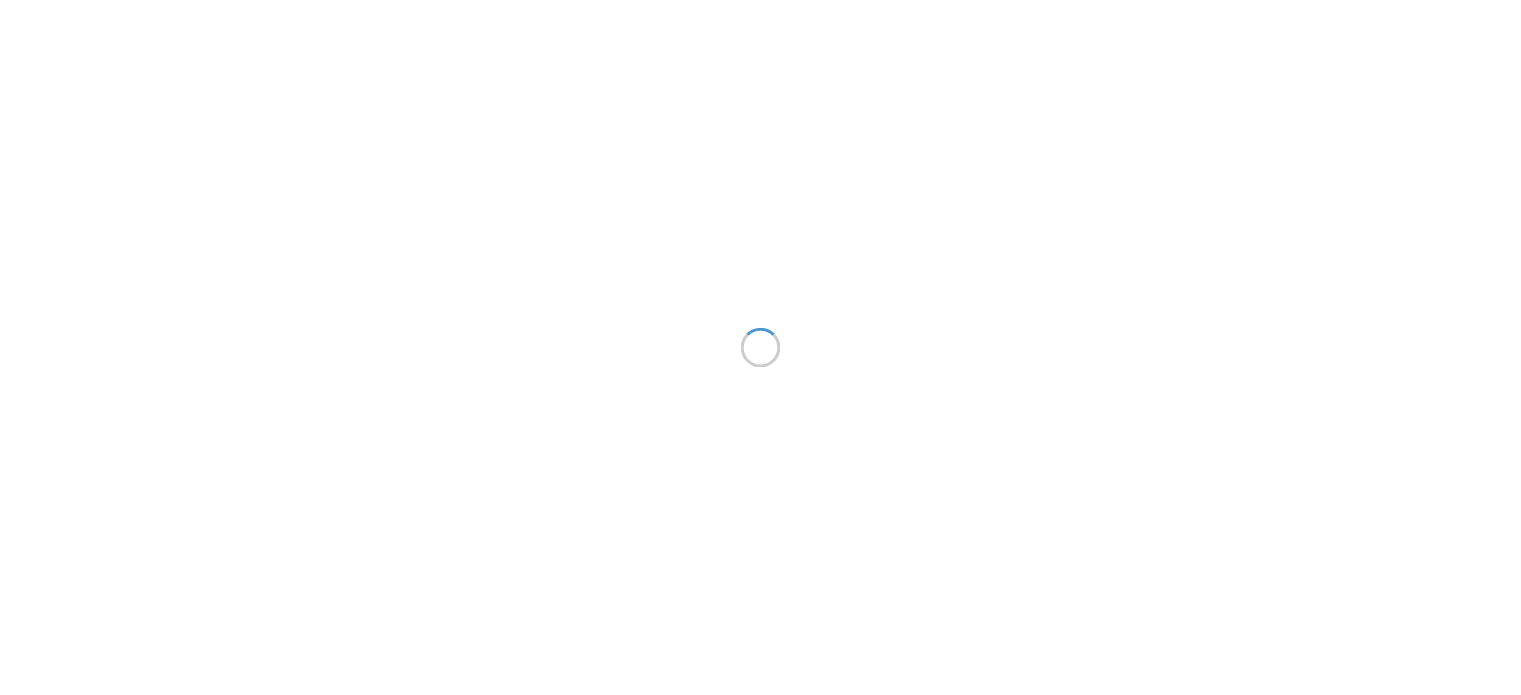 scroll, scrollTop: 0, scrollLeft: 0, axis: both 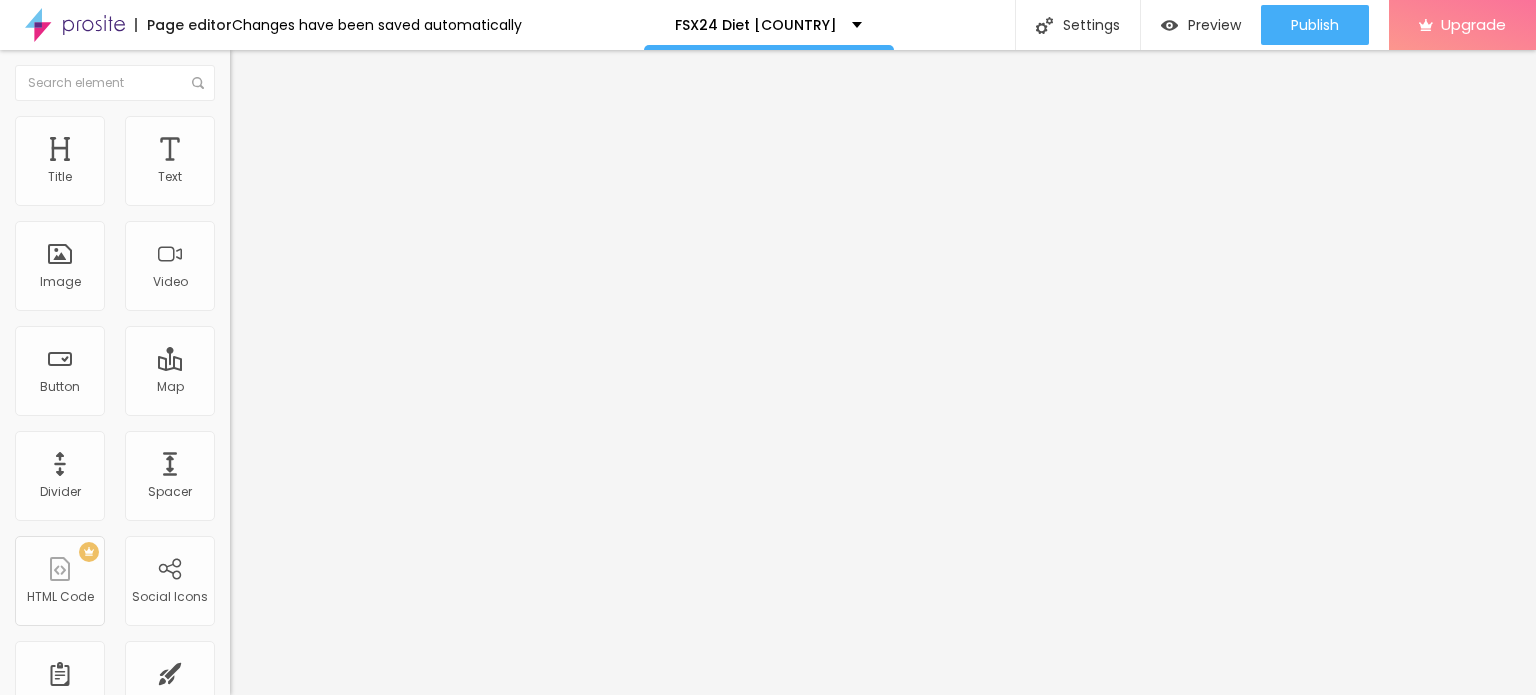 click at bounding box center [244, 285] 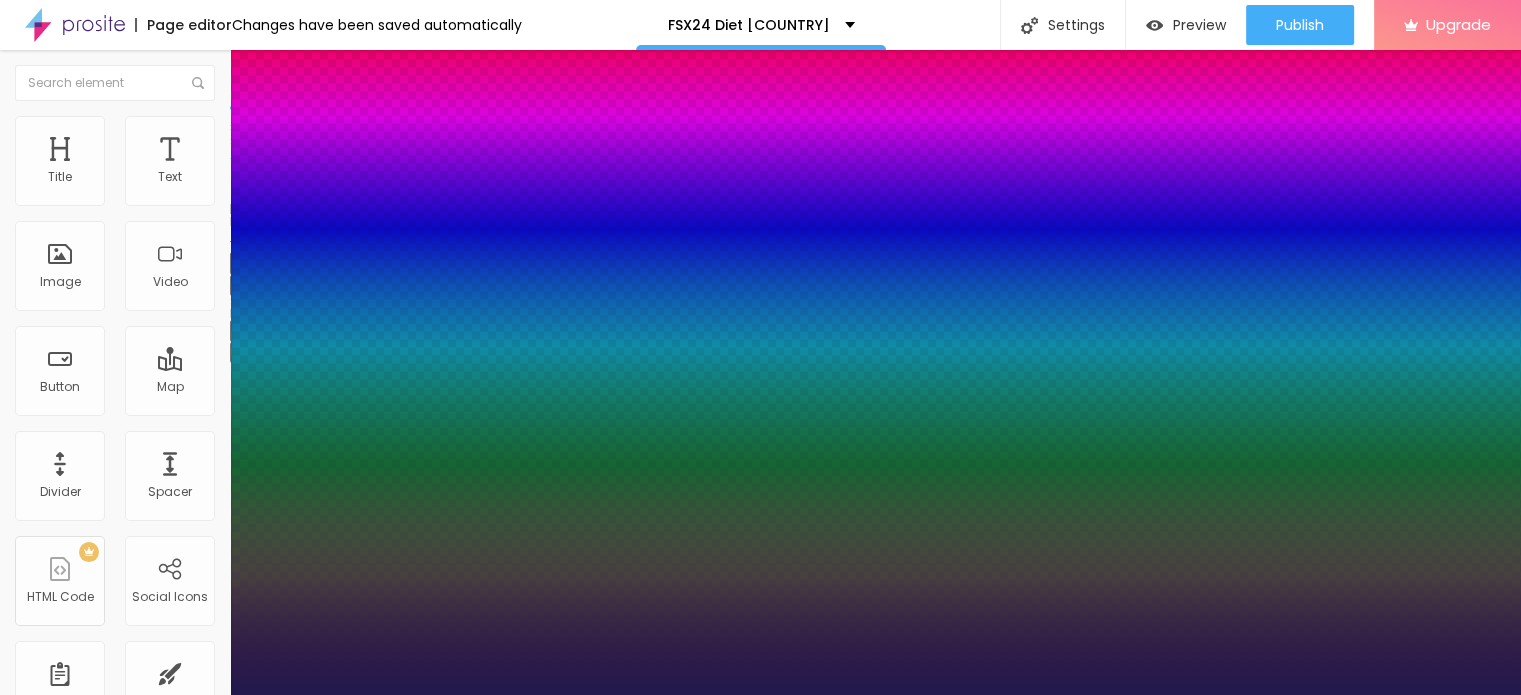 type on "1" 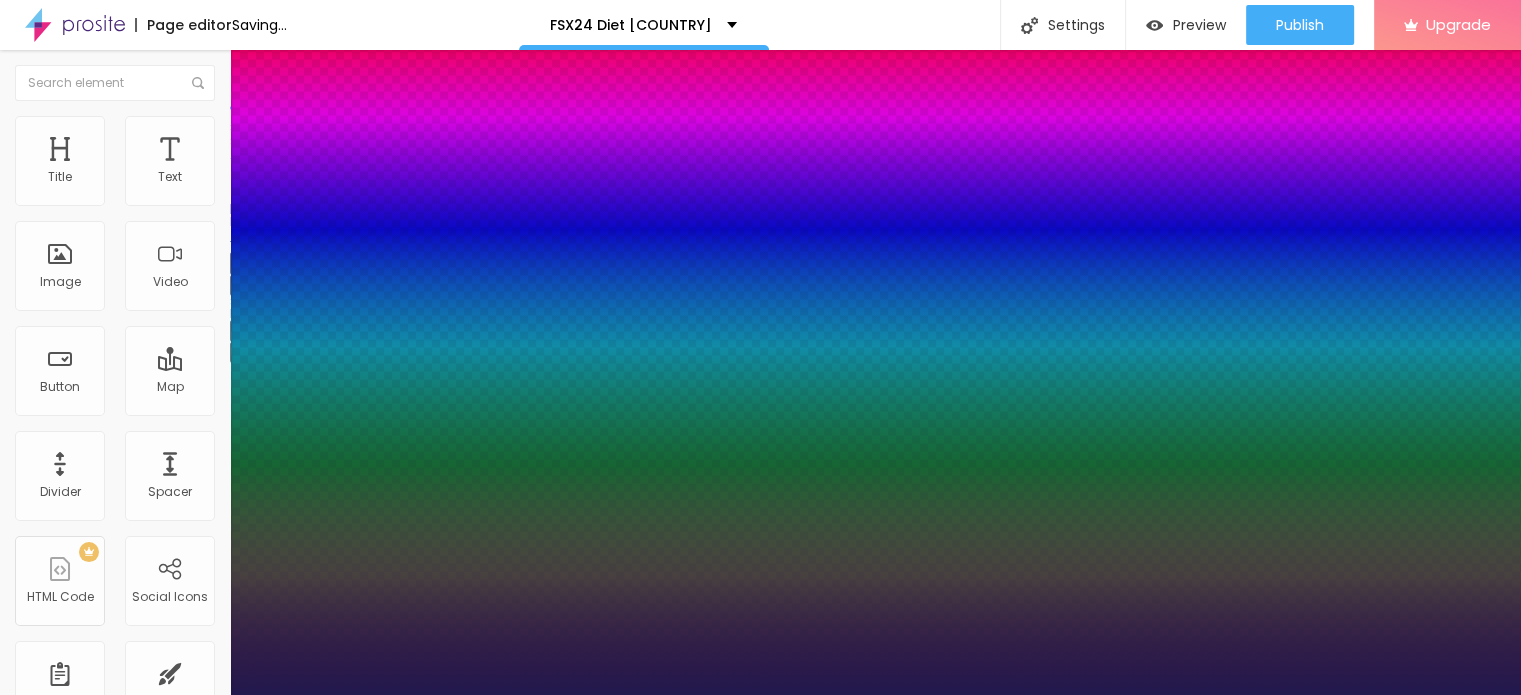 type on "45" 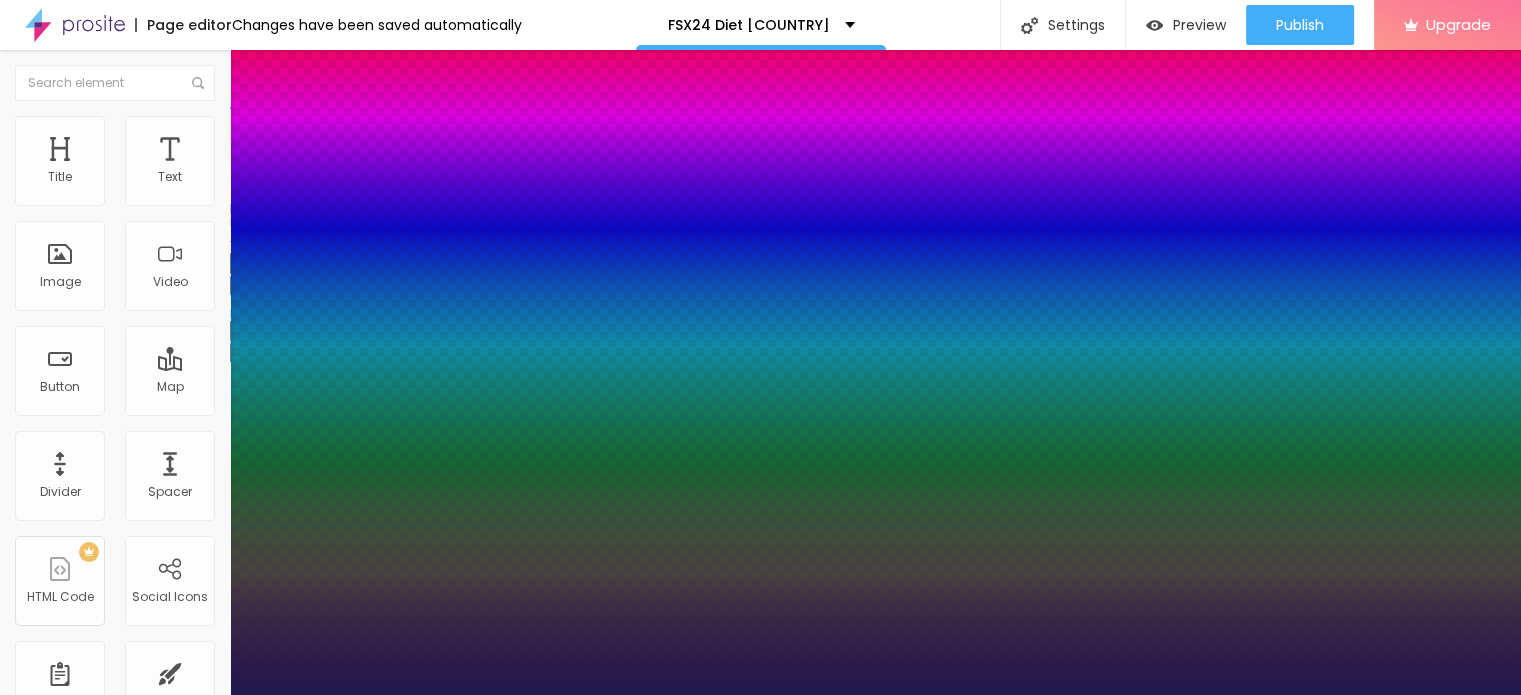 type on "51" 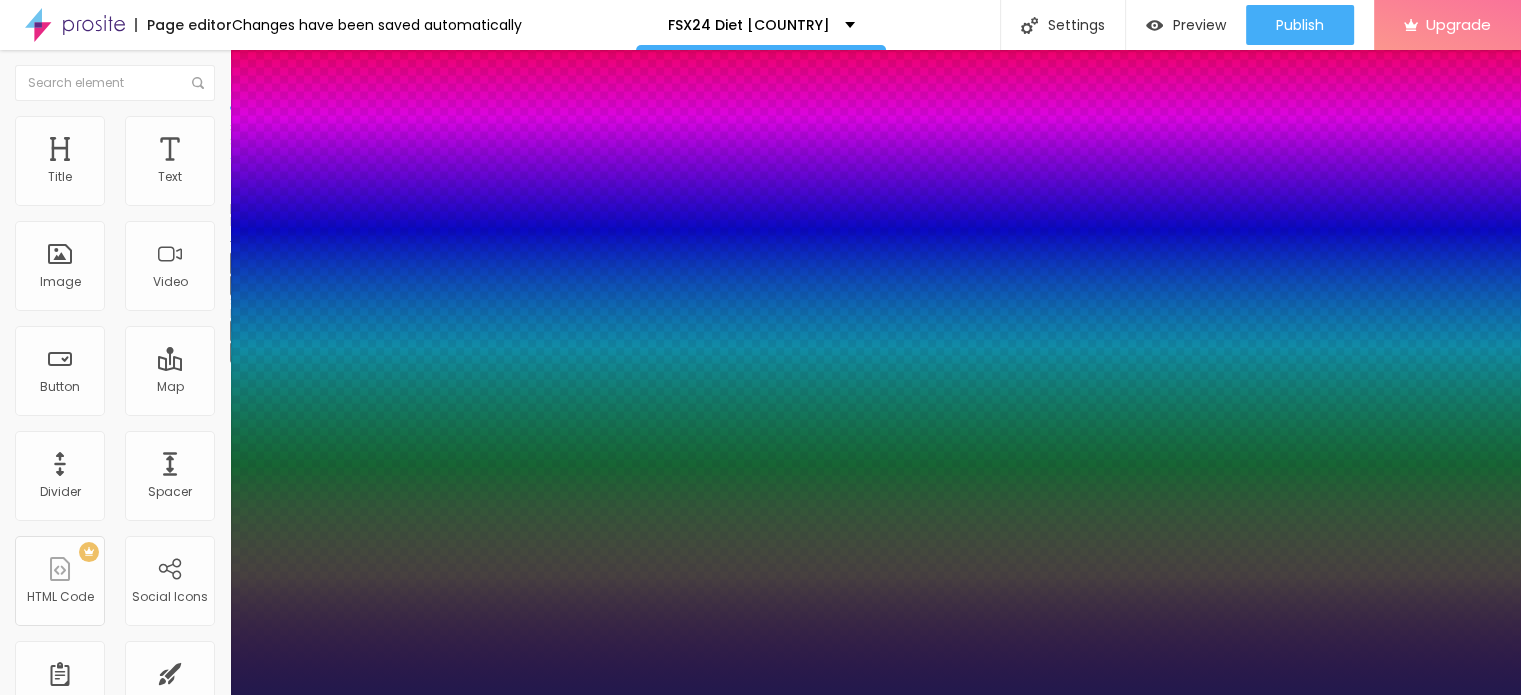 type on "73" 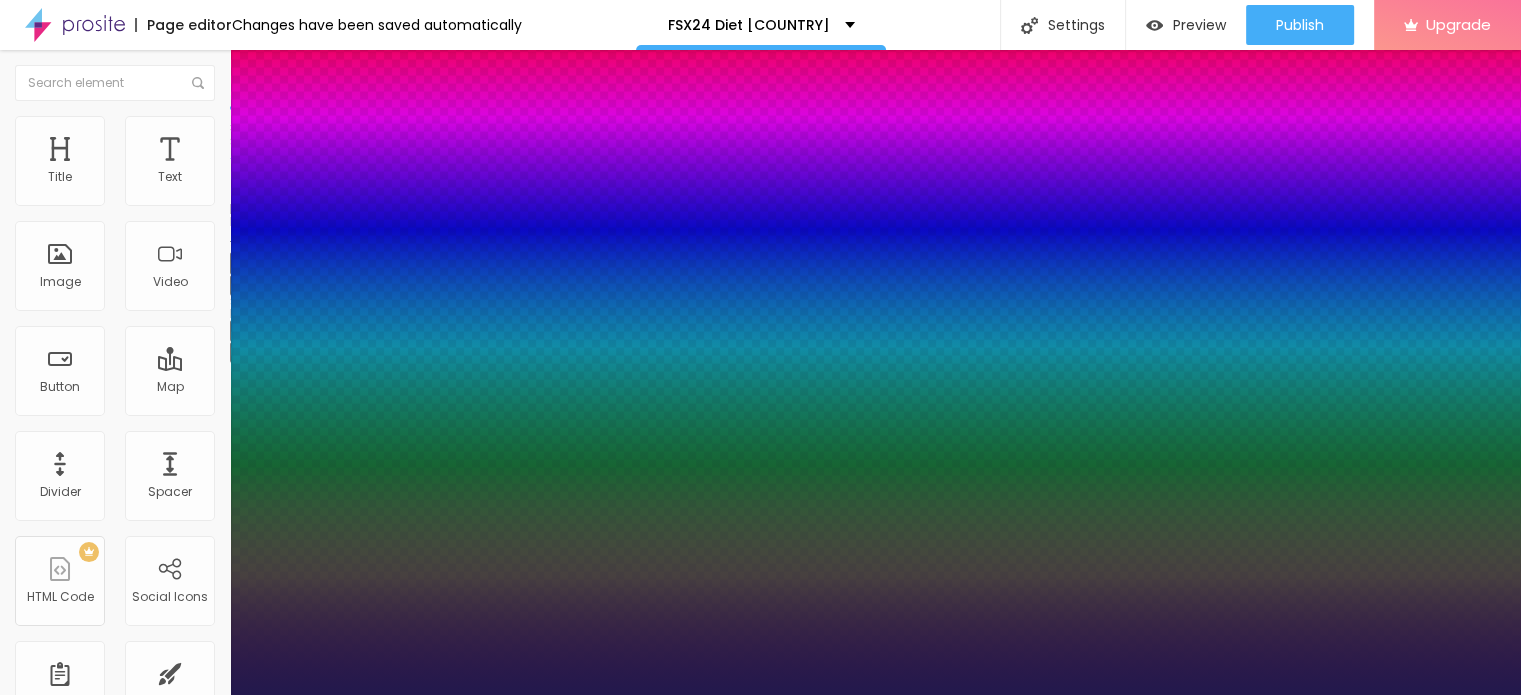 type on "77" 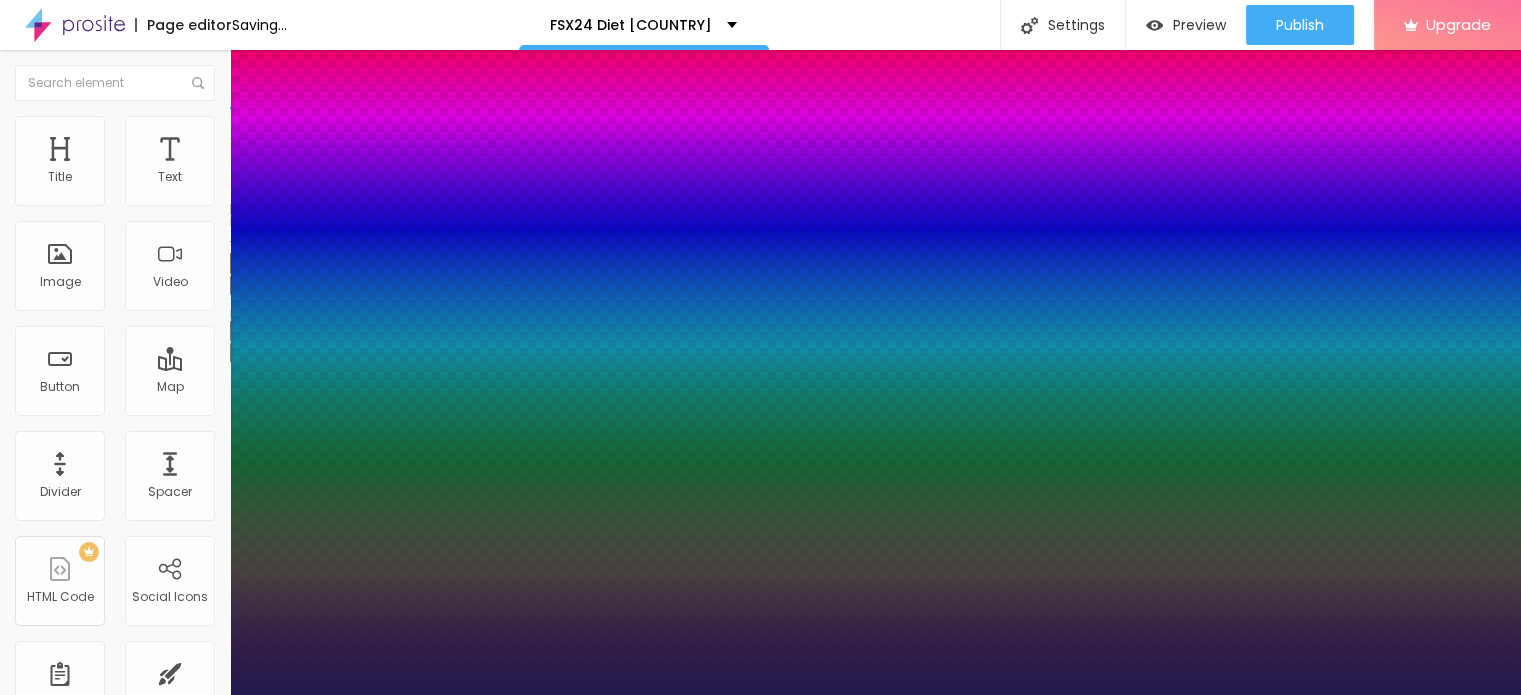 type on "78" 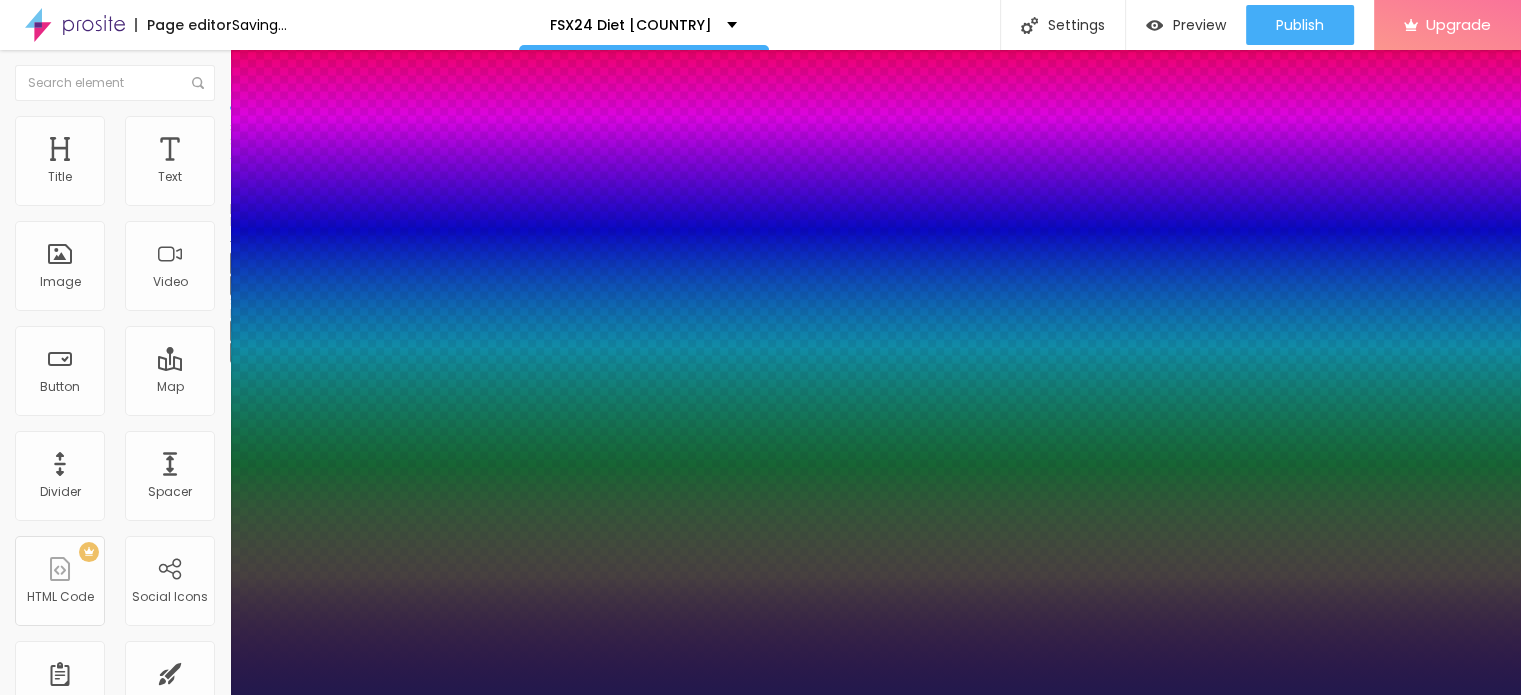 type on "1" 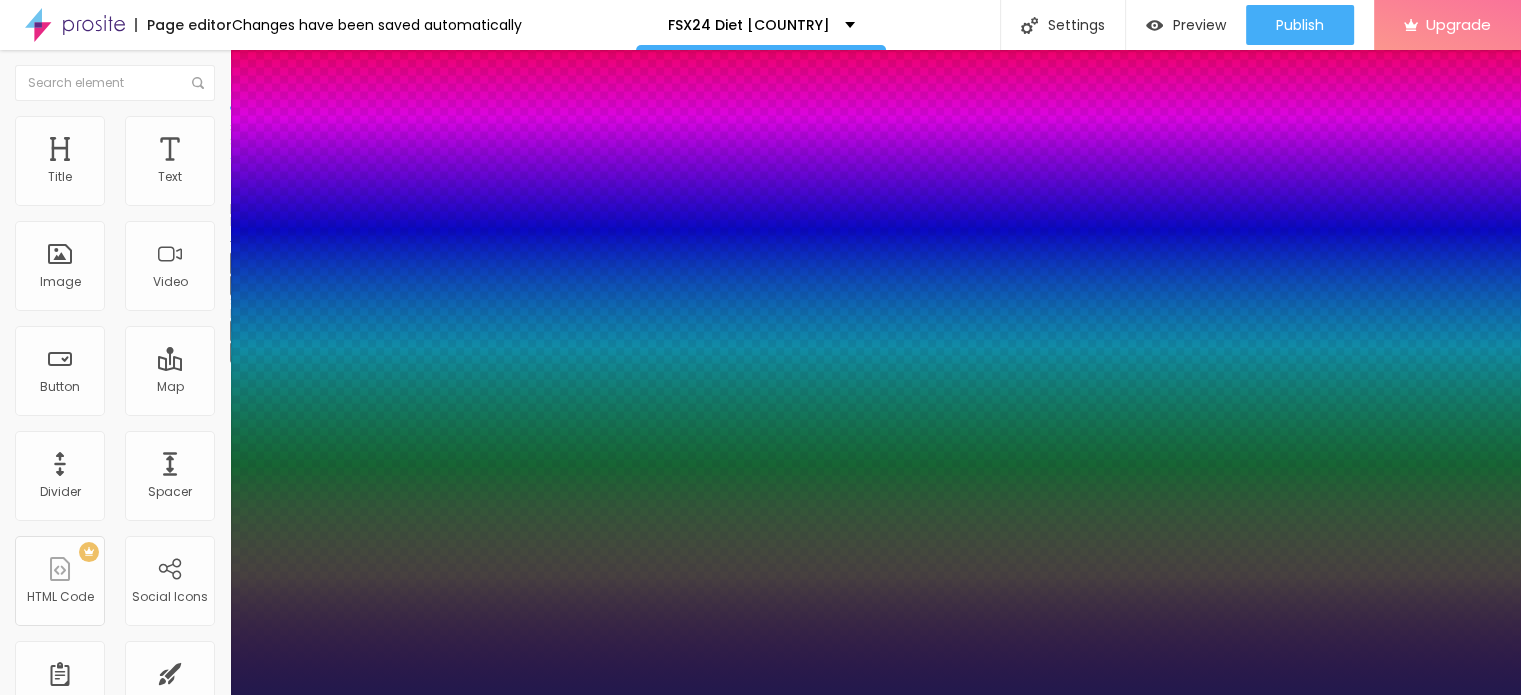 type on "75" 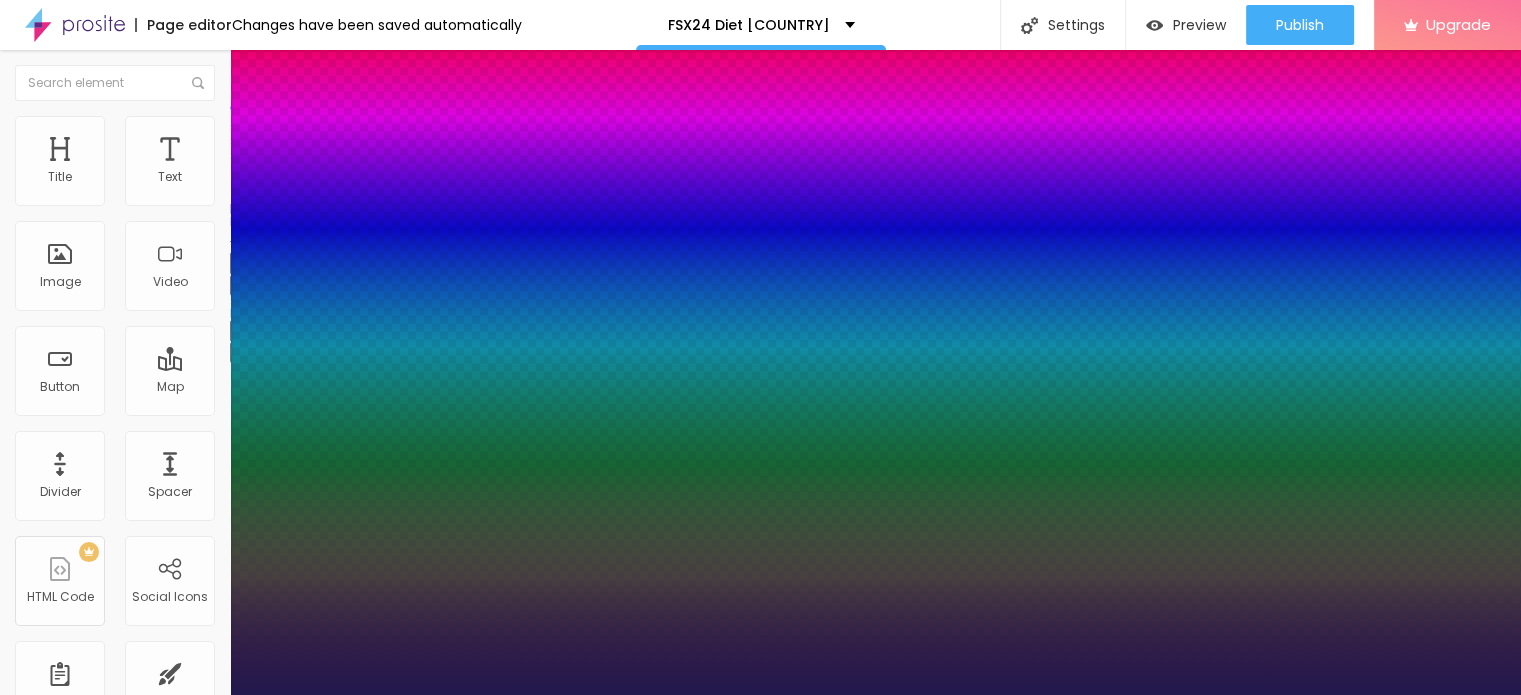type on "45" 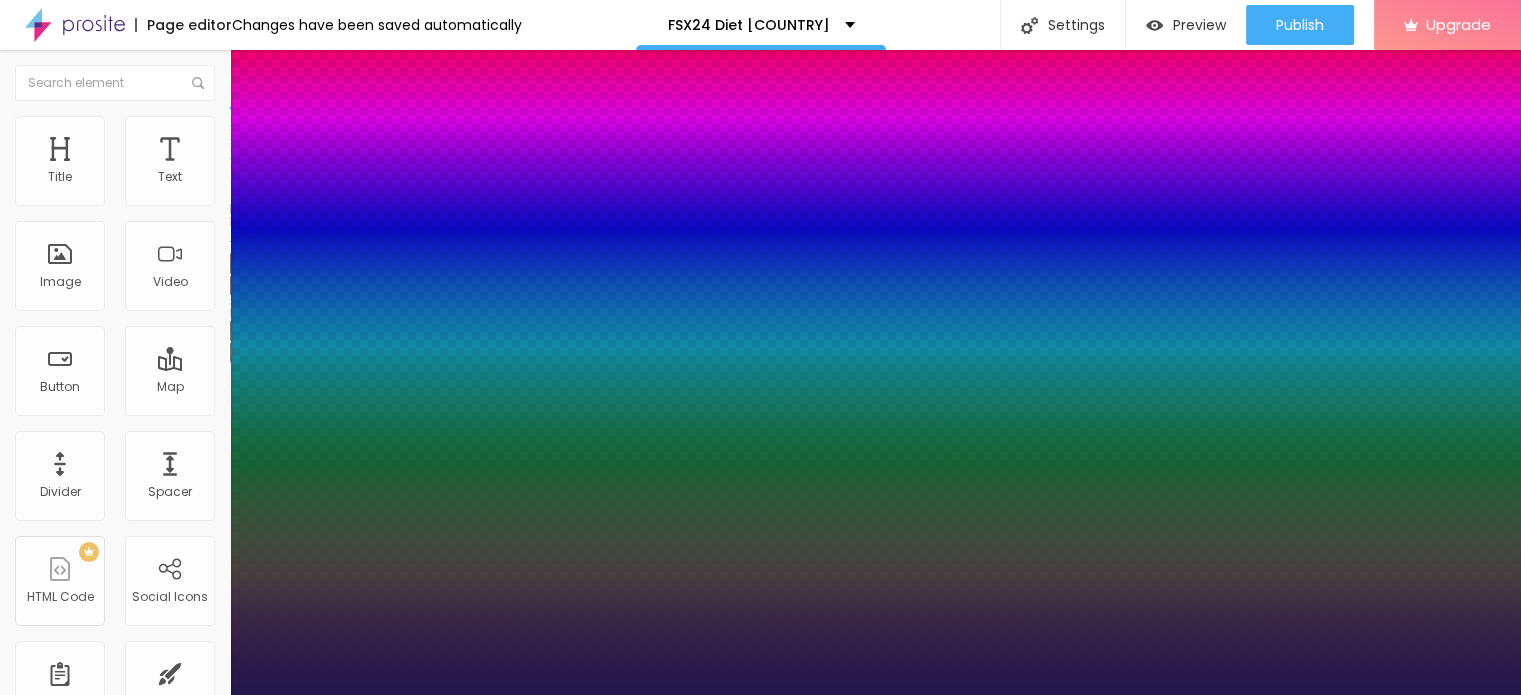 type on "43" 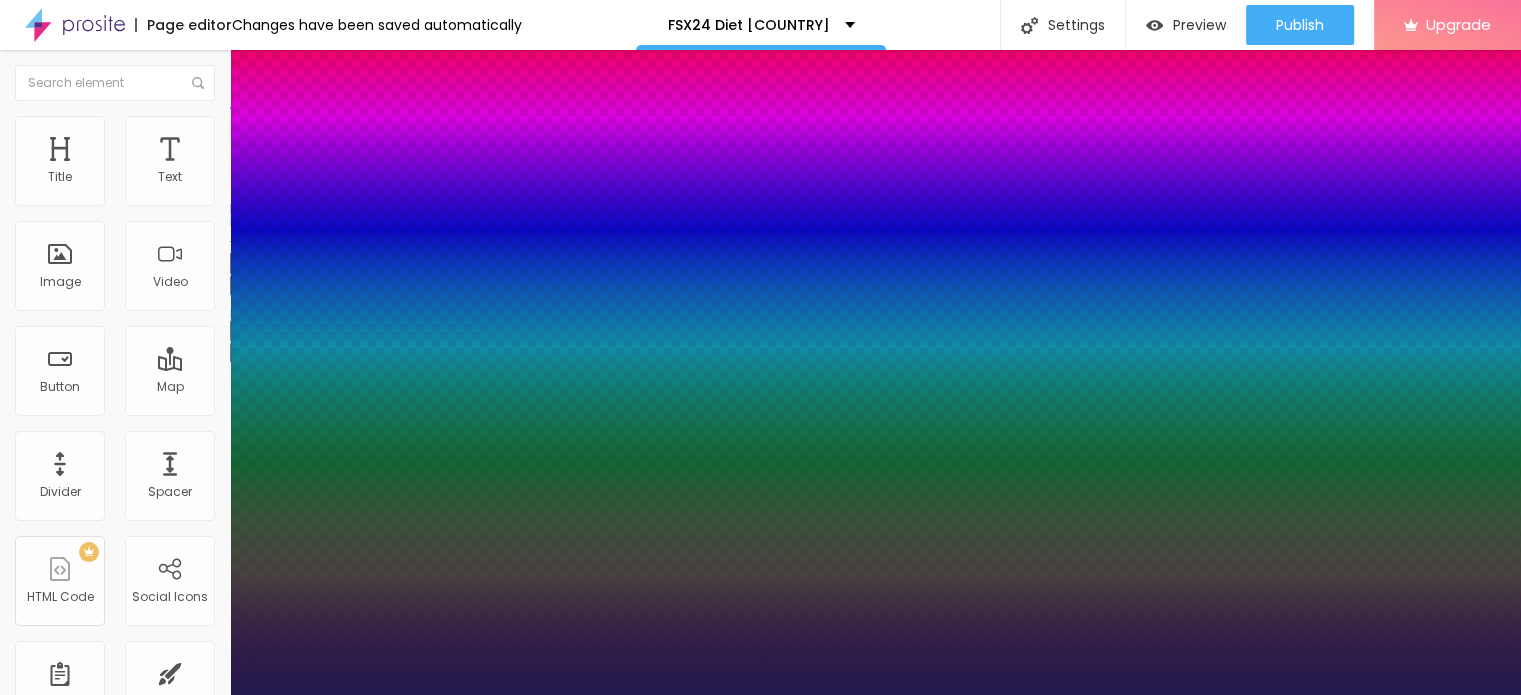 type on "41" 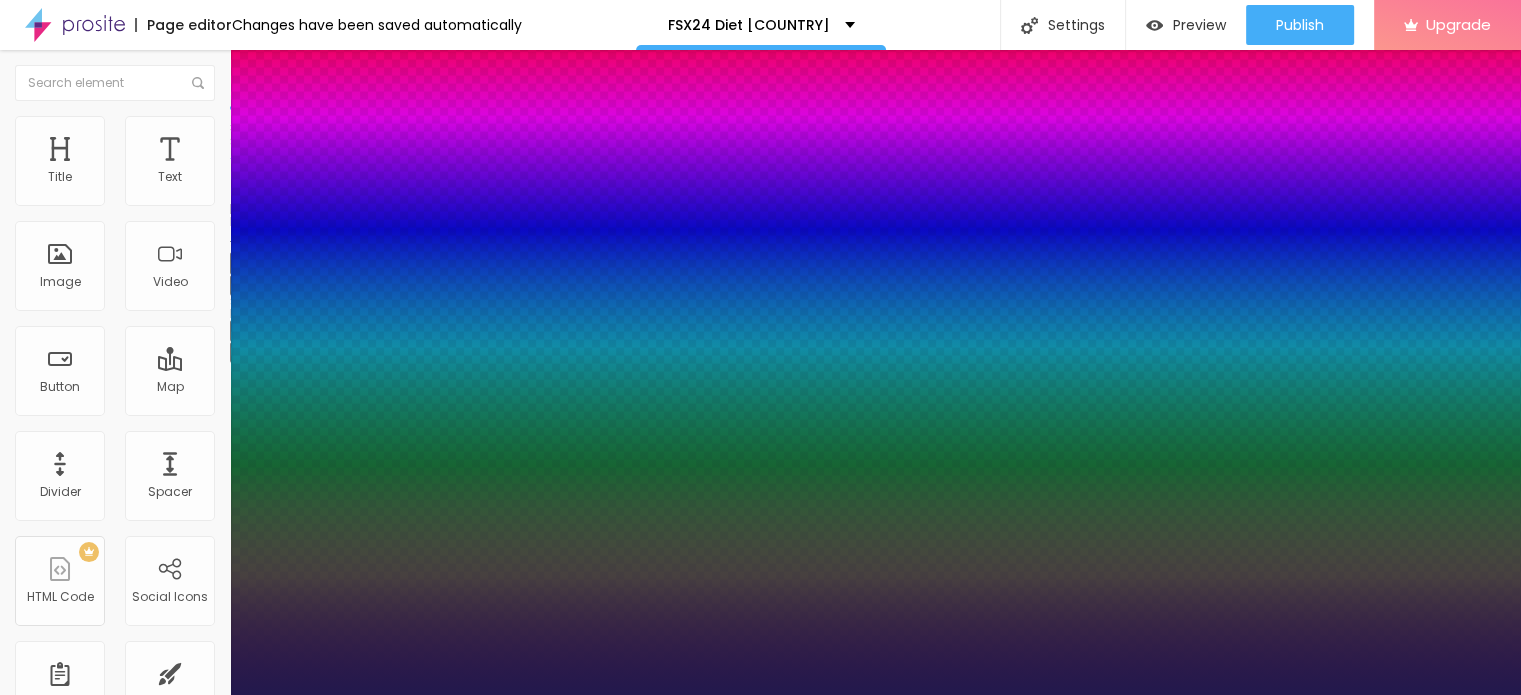 type on "40" 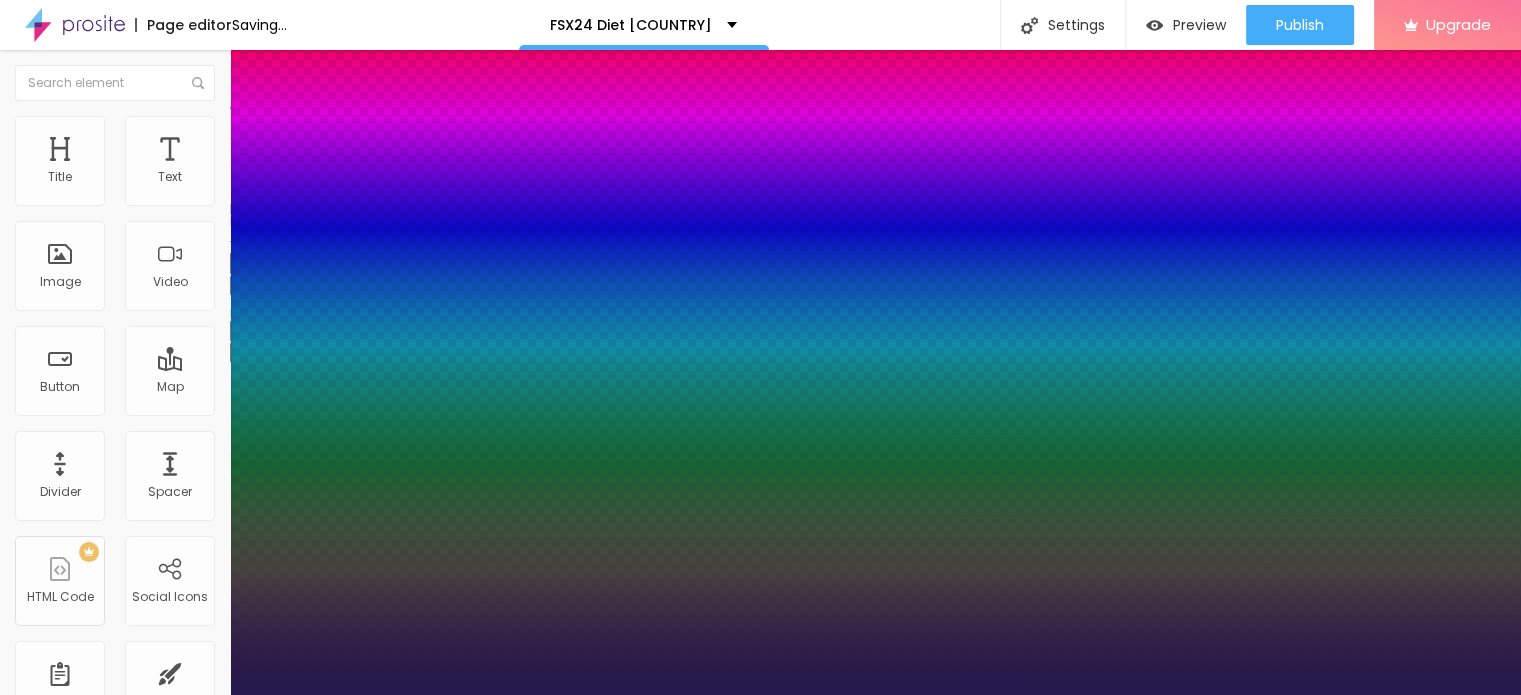 type on "1" 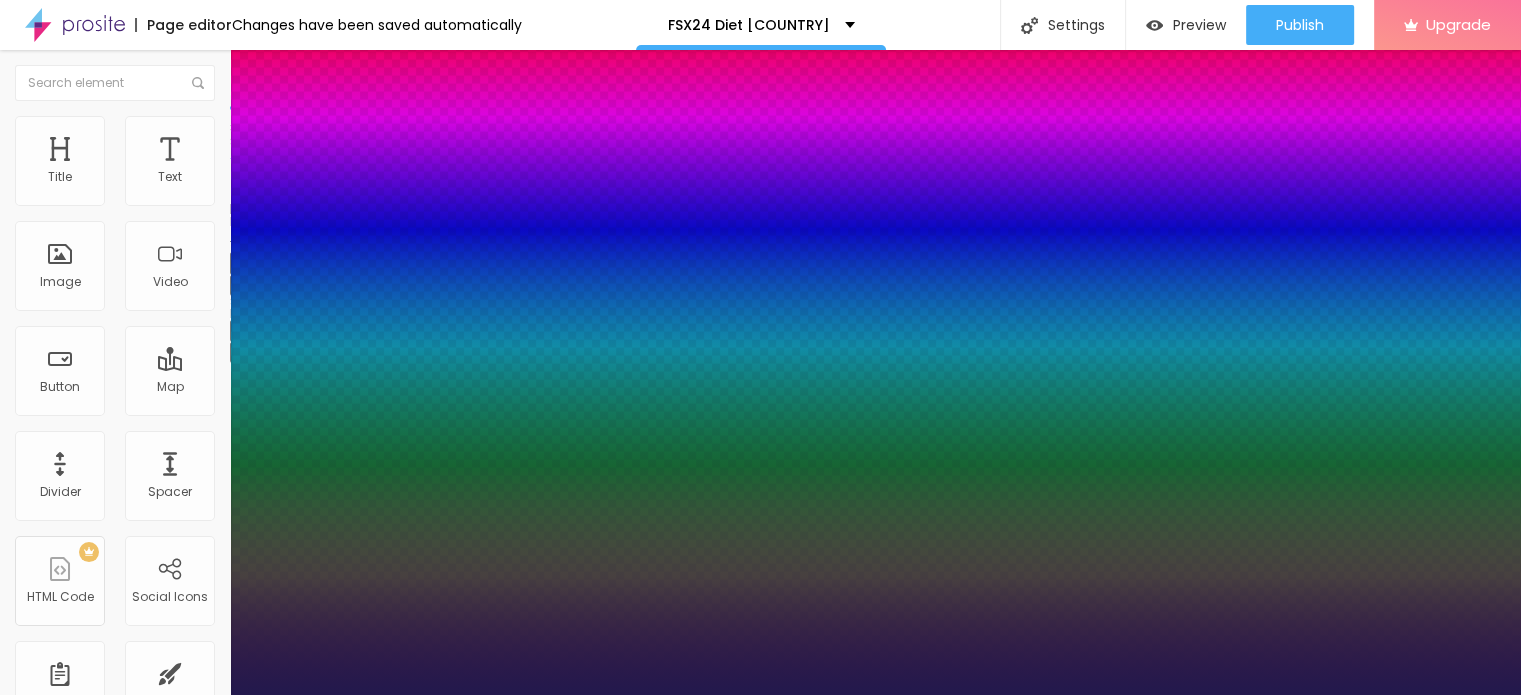 type on "40" 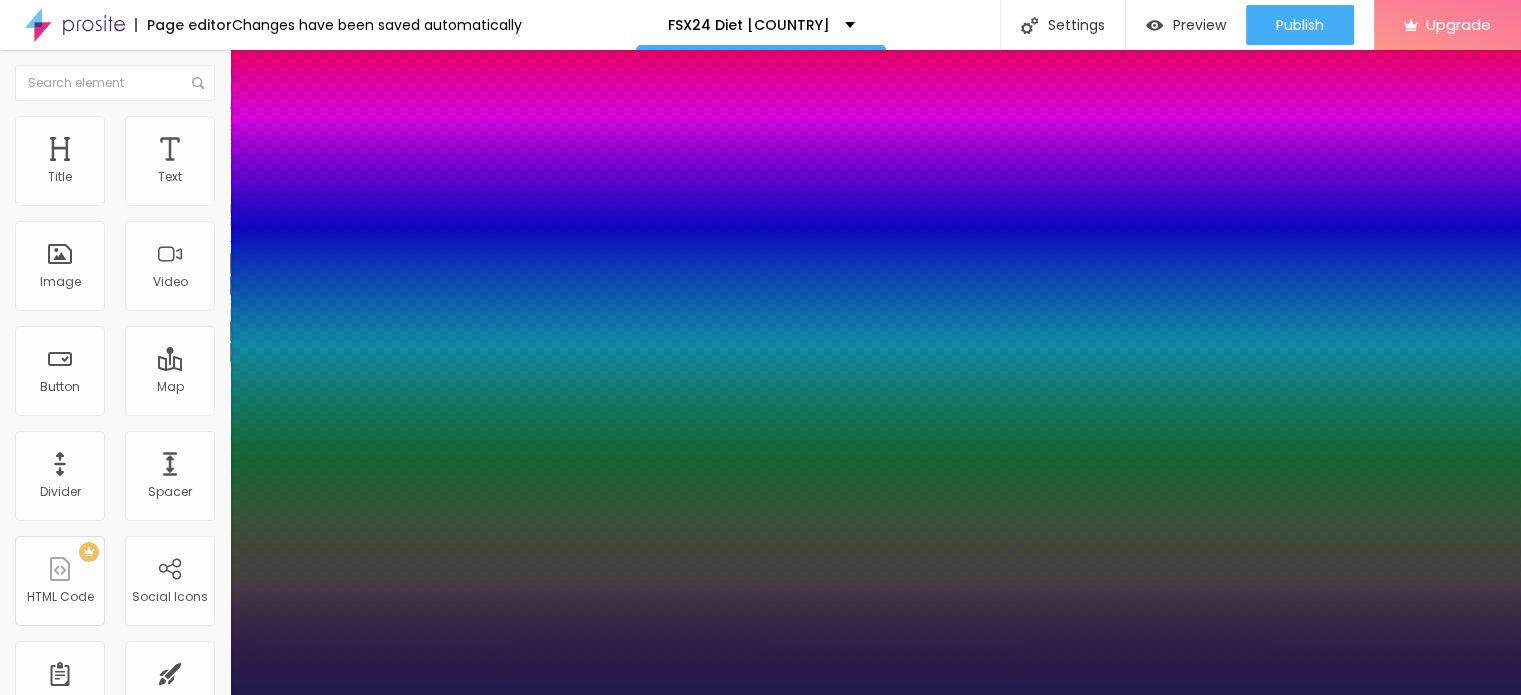drag, startPoint x: 288, startPoint y: 561, endPoint x: 308, endPoint y: 548, distance: 23.853722 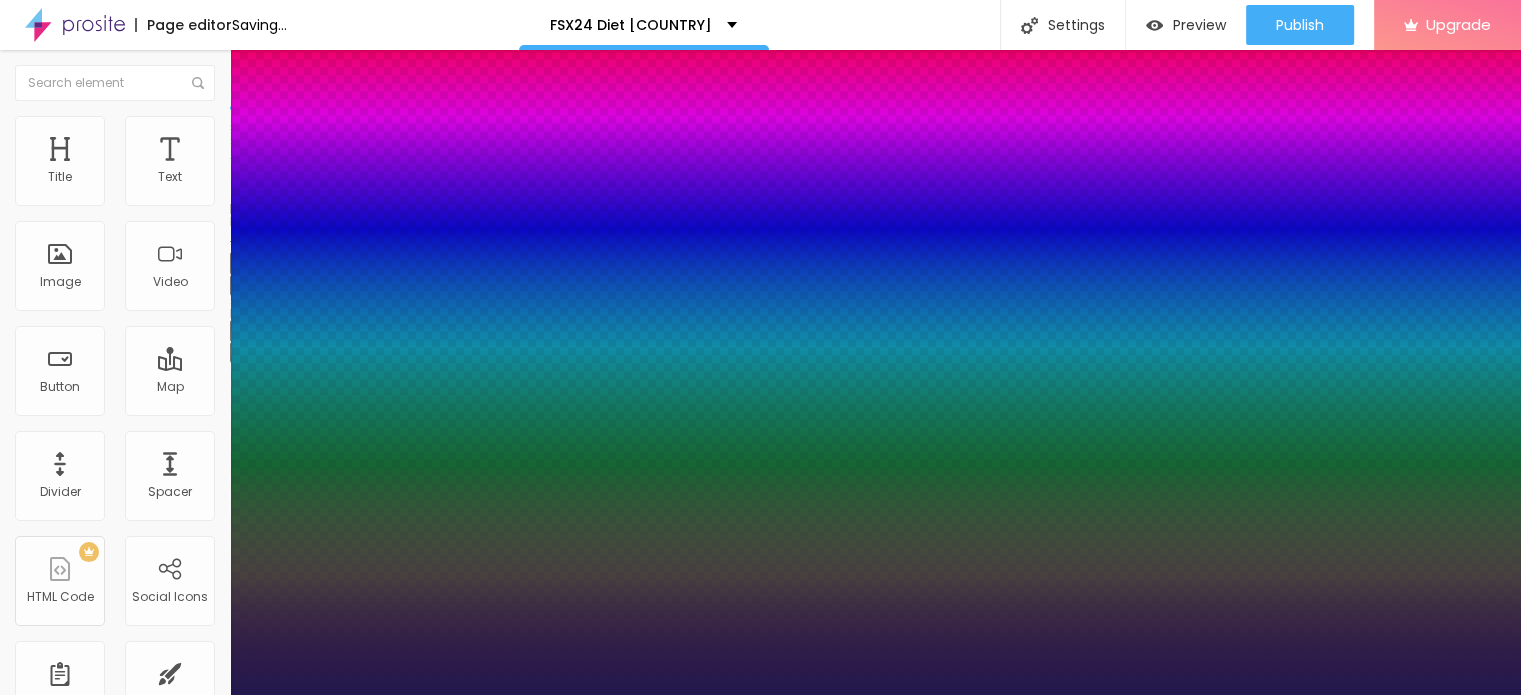 type 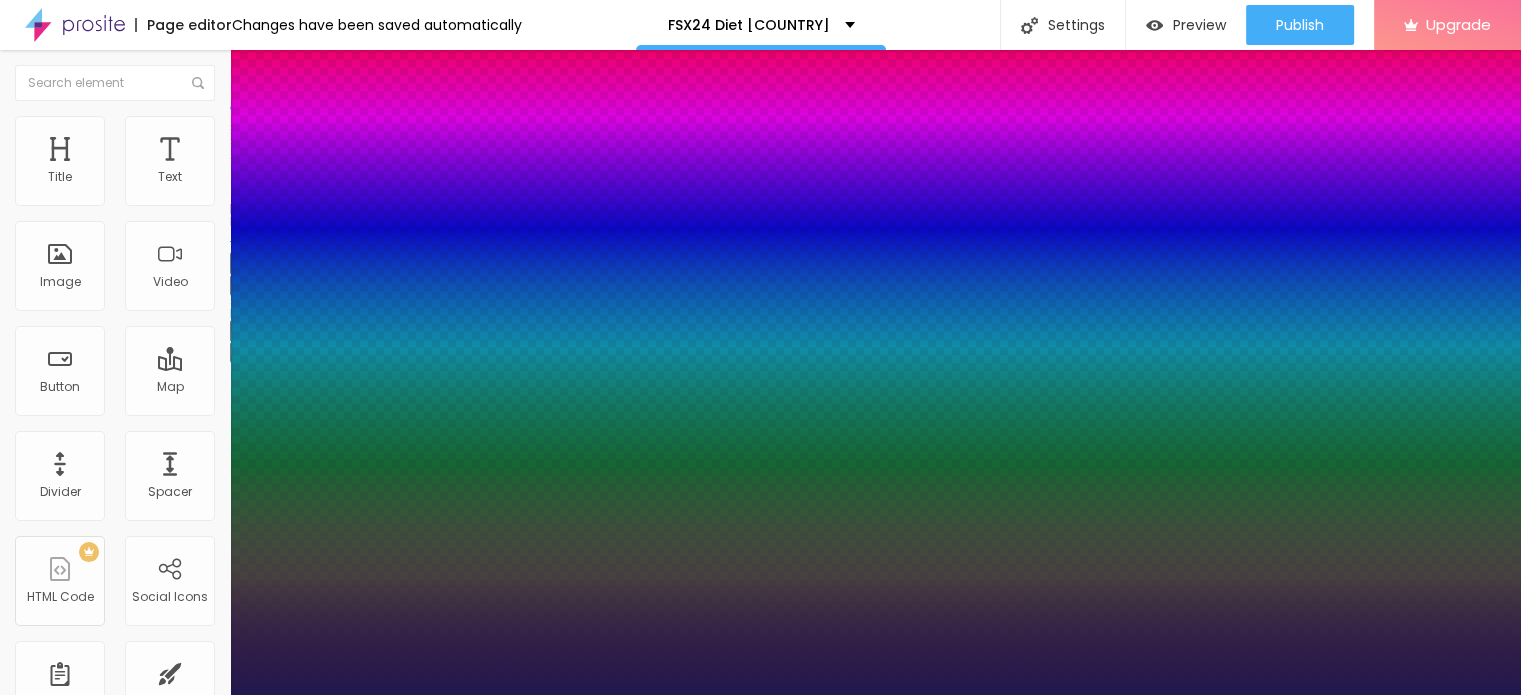 click at bounding box center [64, 3832] 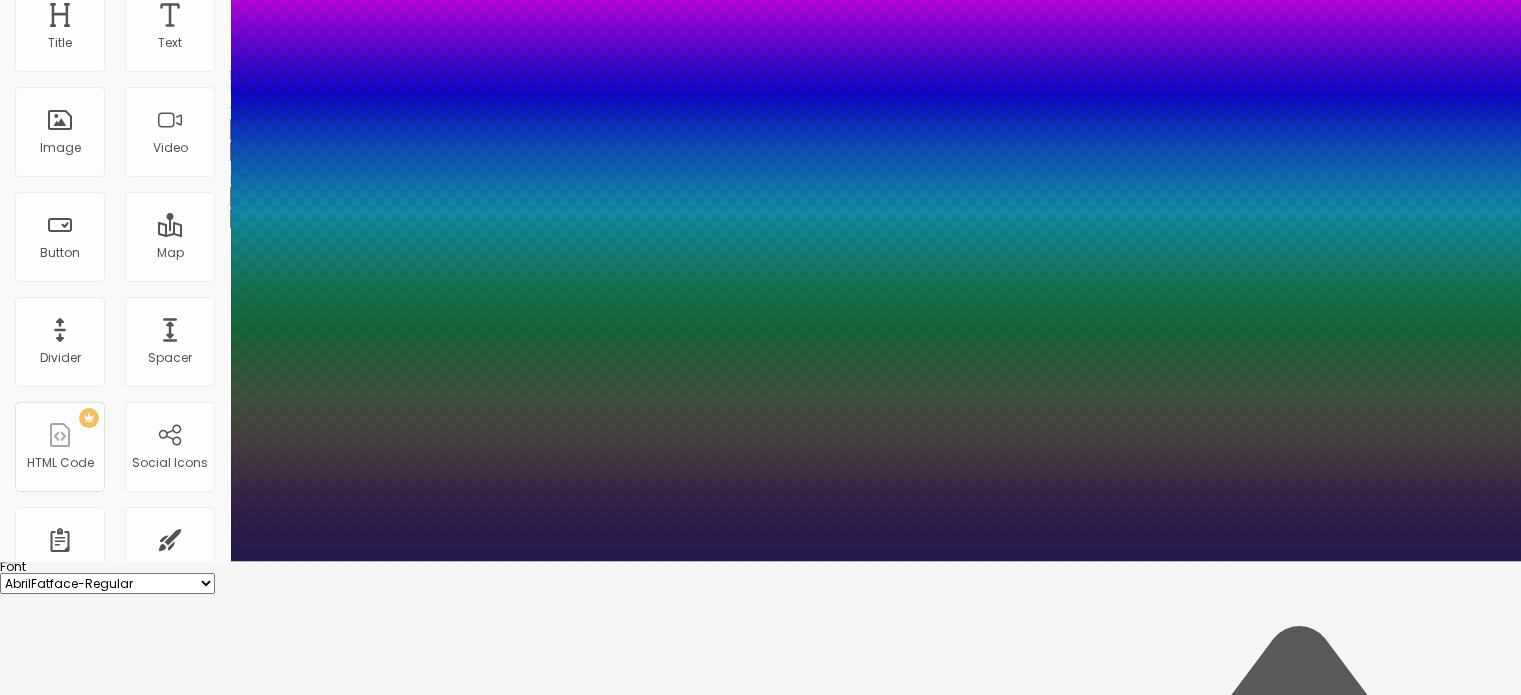 scroll, scrollTop: 100, scrollLeft: 0, axis: vertical 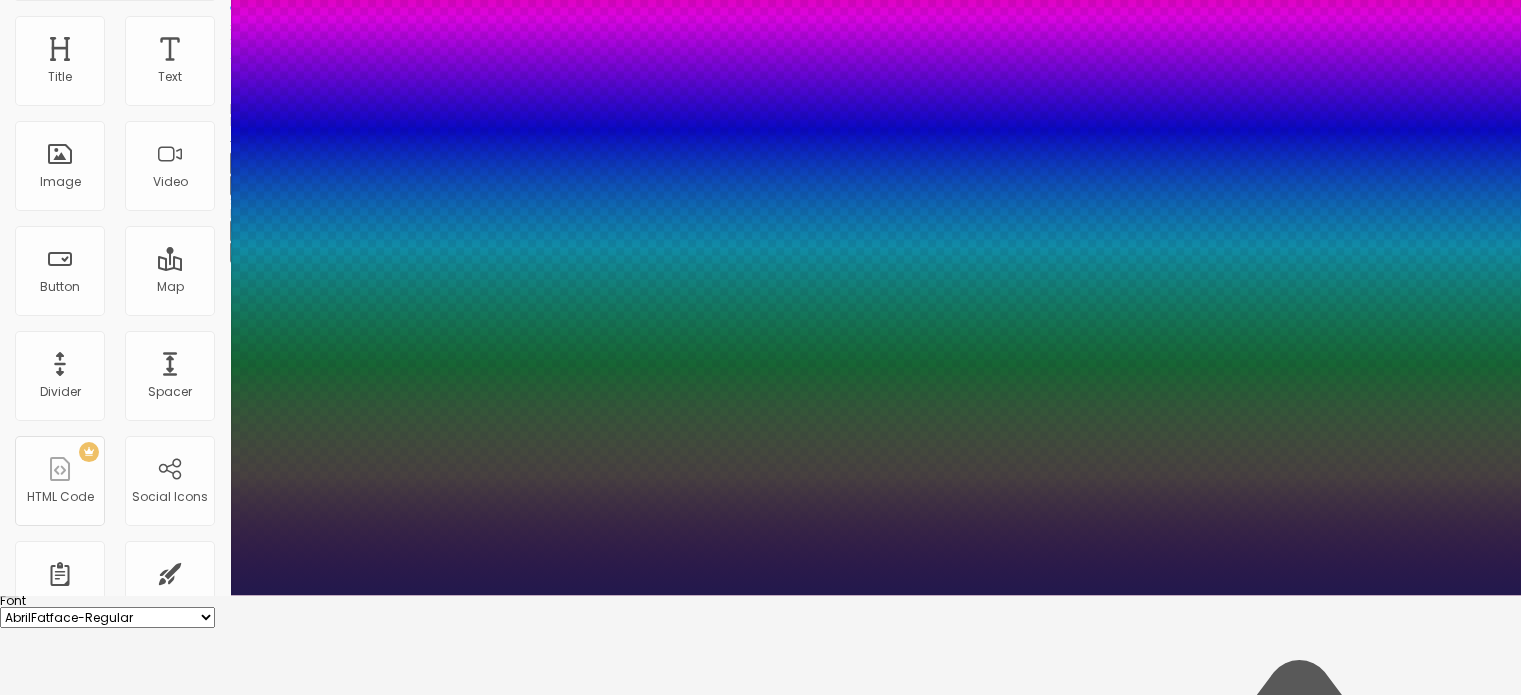 click at bounding box center [64, 5305] 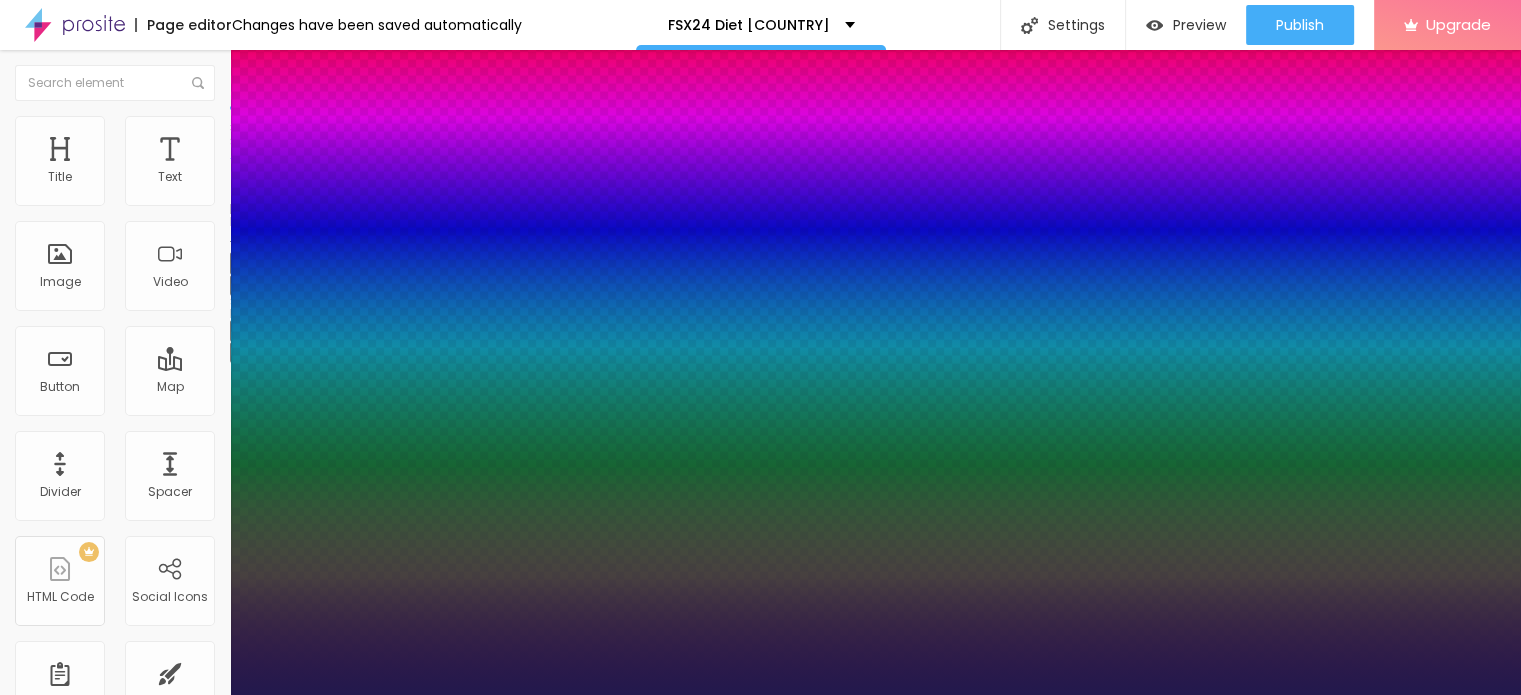scroll, scrollTop: 229, scrollLeft: 0, axis: vertical 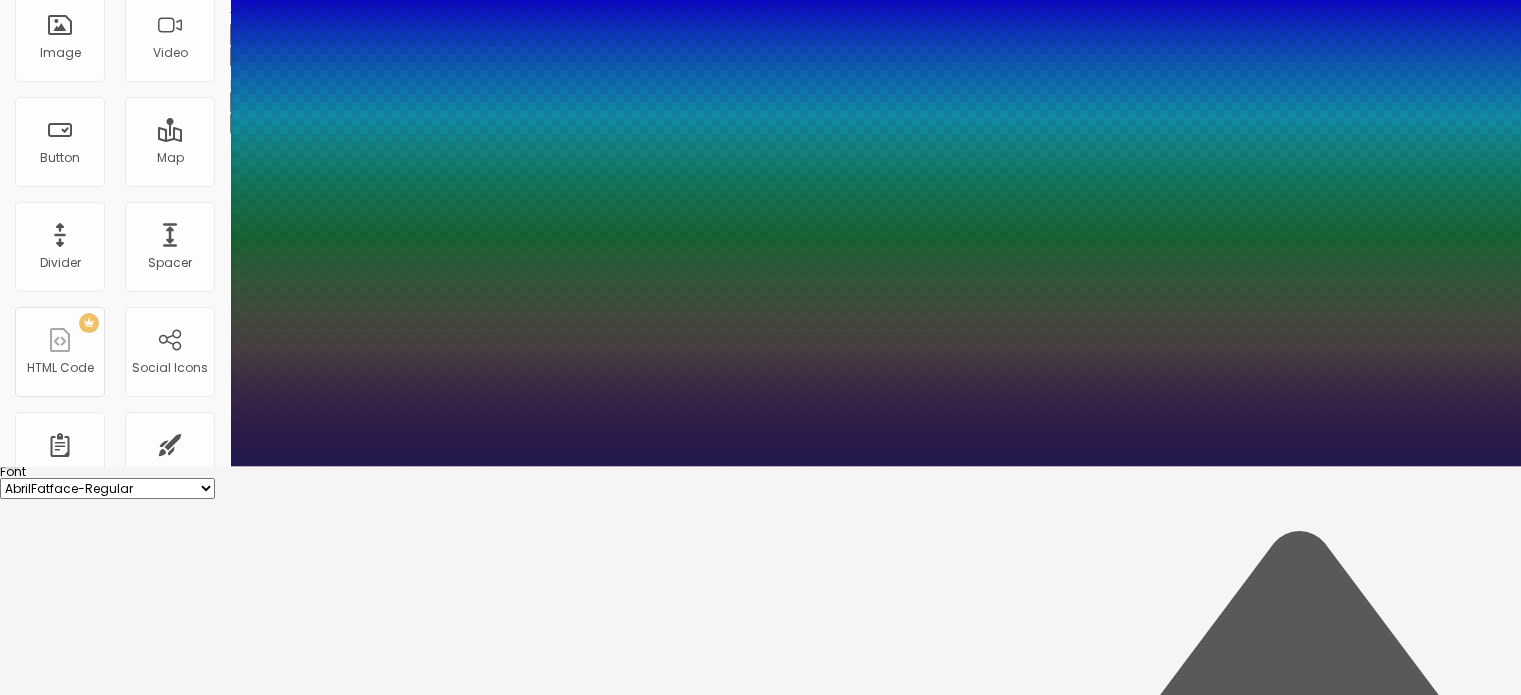 click at bounding box center [760, 6802] 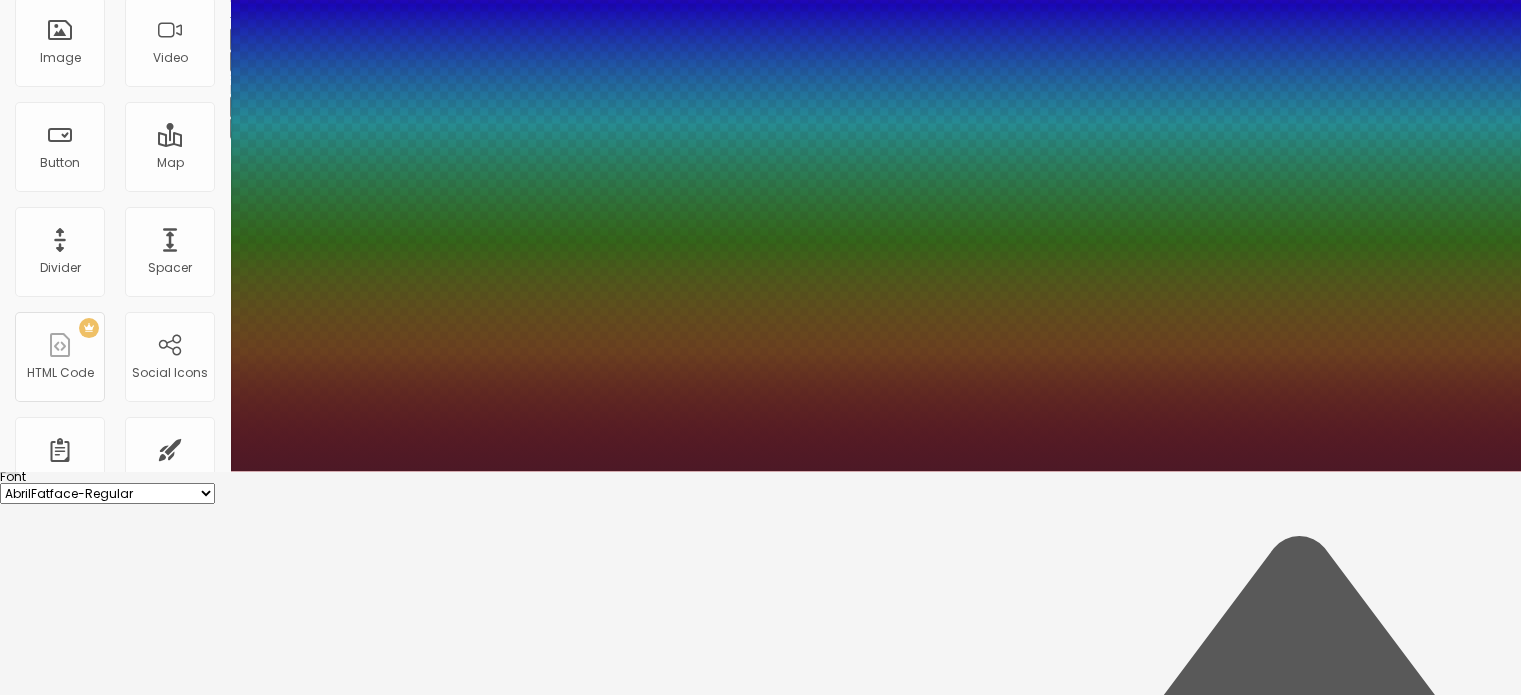 click at bounding box center (760, 123) 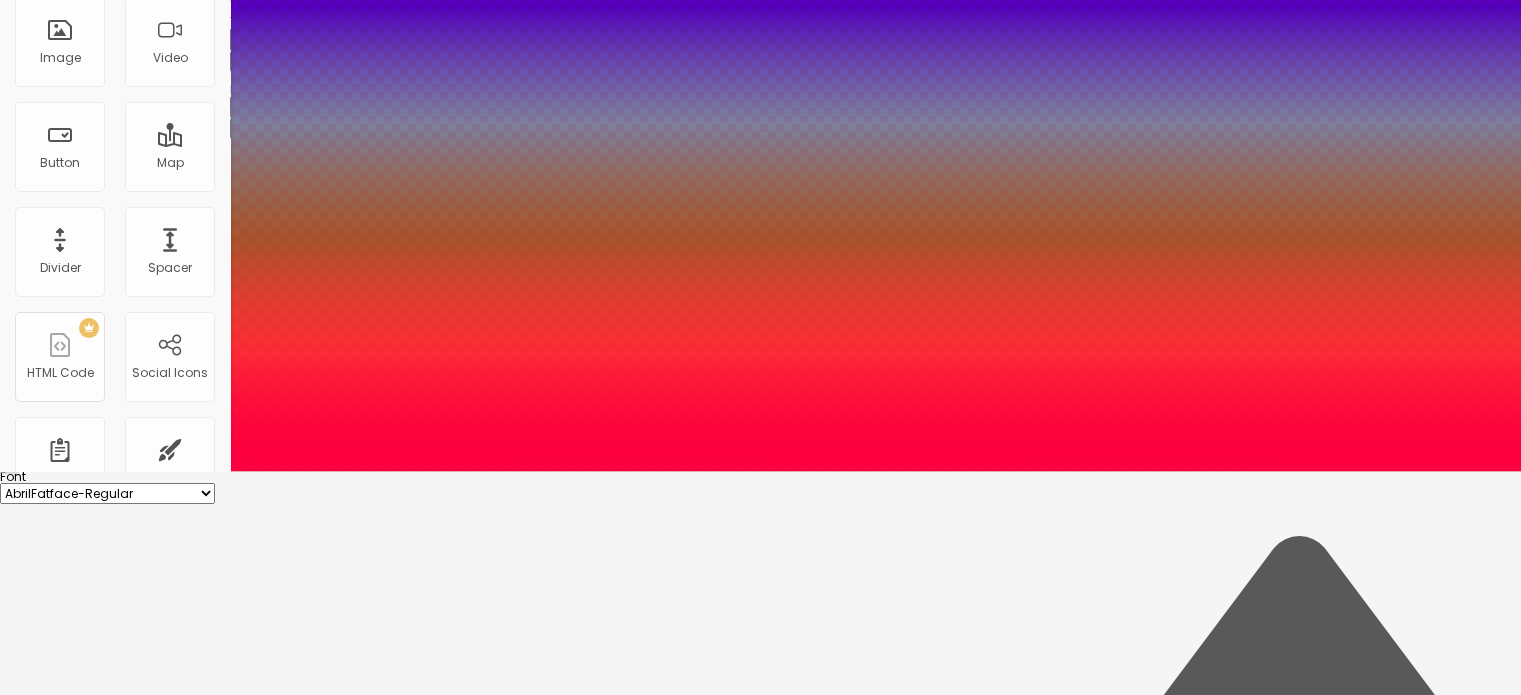 drag, startPoint x: 385, startPoint y: 553, endPoint x: 414, endPoint y: 542, distance: 31.016125 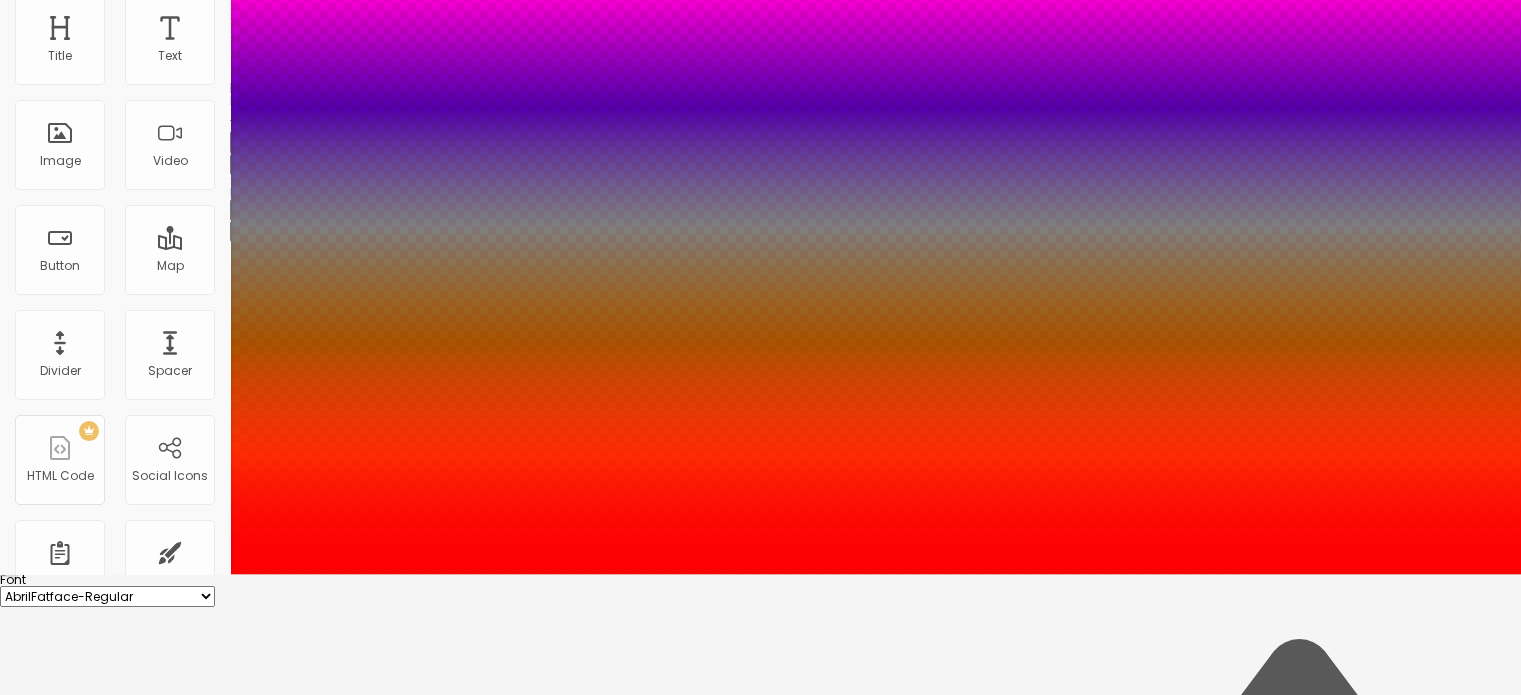 scroll, scrollTop: 224, scrollLeft: 0, axis: vertical 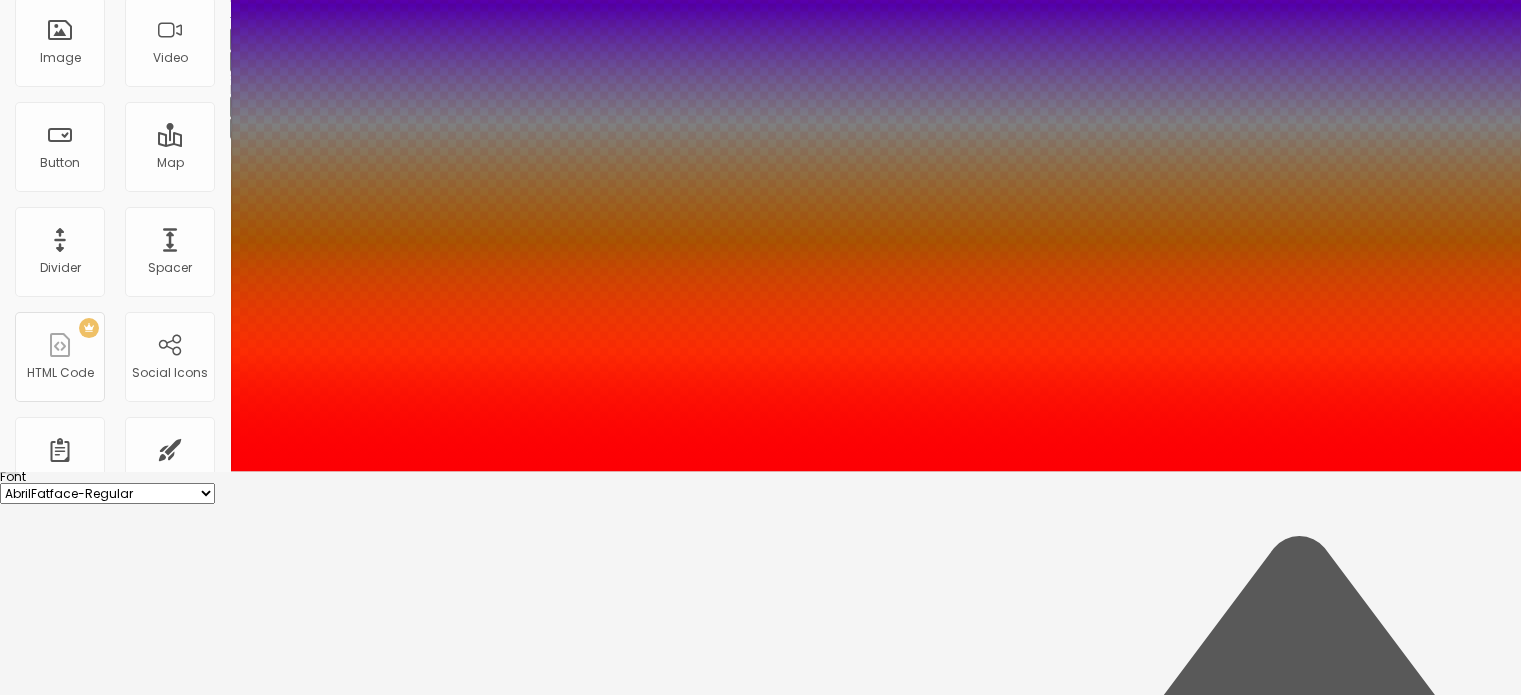 click at bounding box center (760, 471) 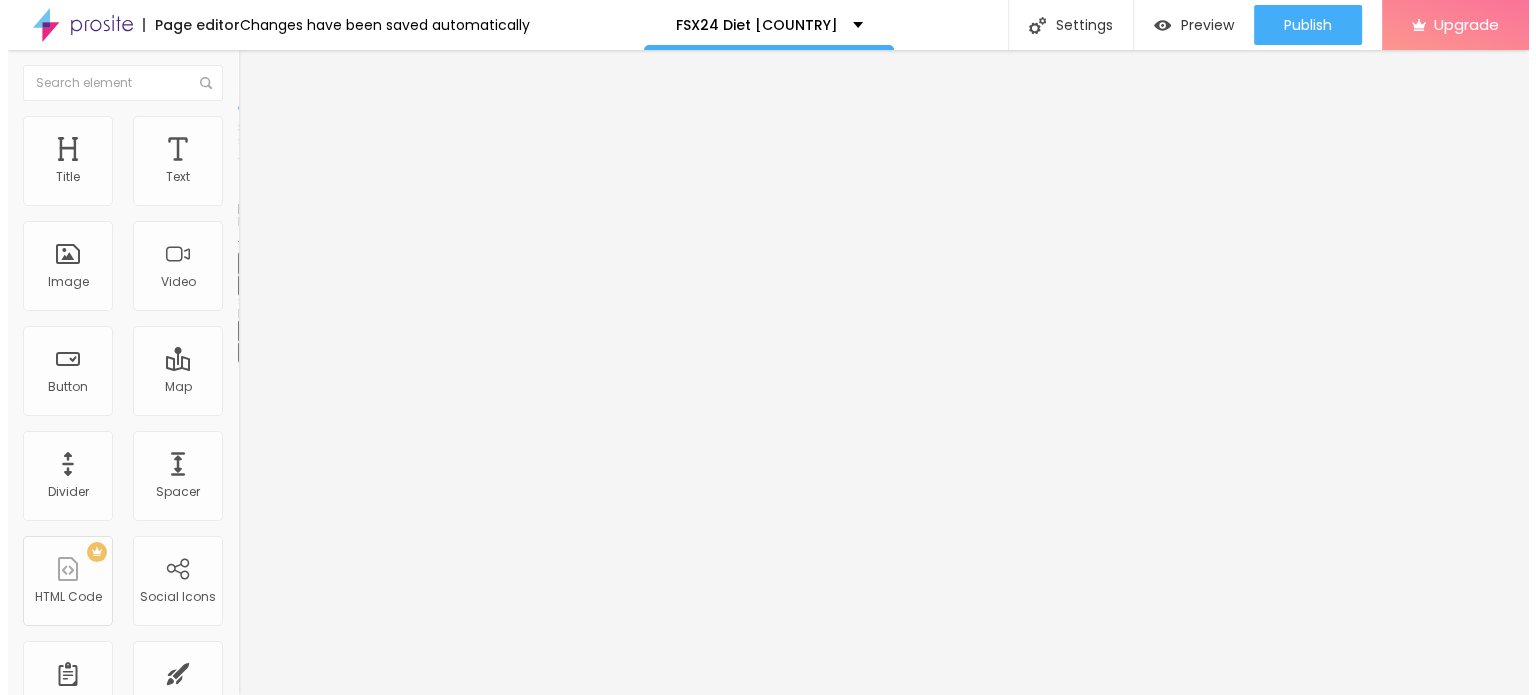 scroll, scrollTop: 0, scrollLeft: 0, axis: both 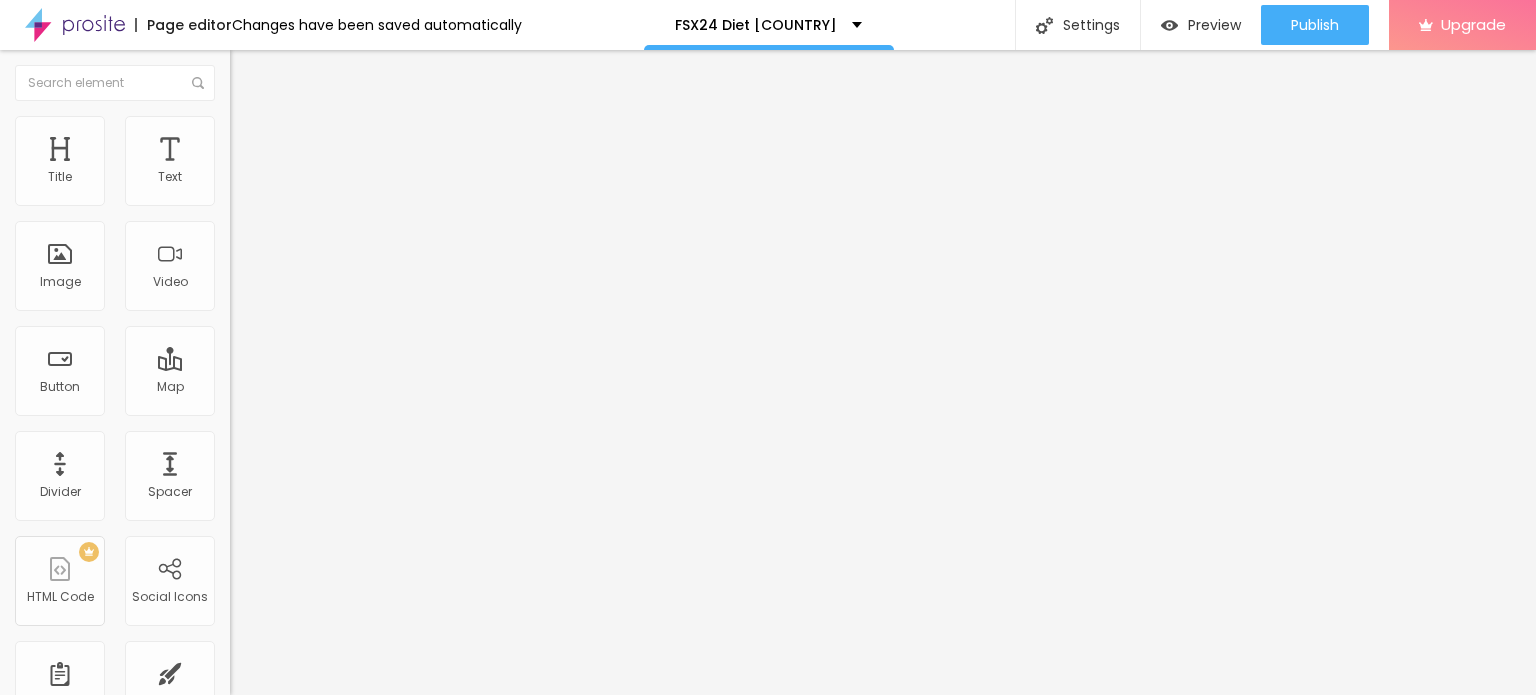 click on "Add image" at bounding box center [271, 163] 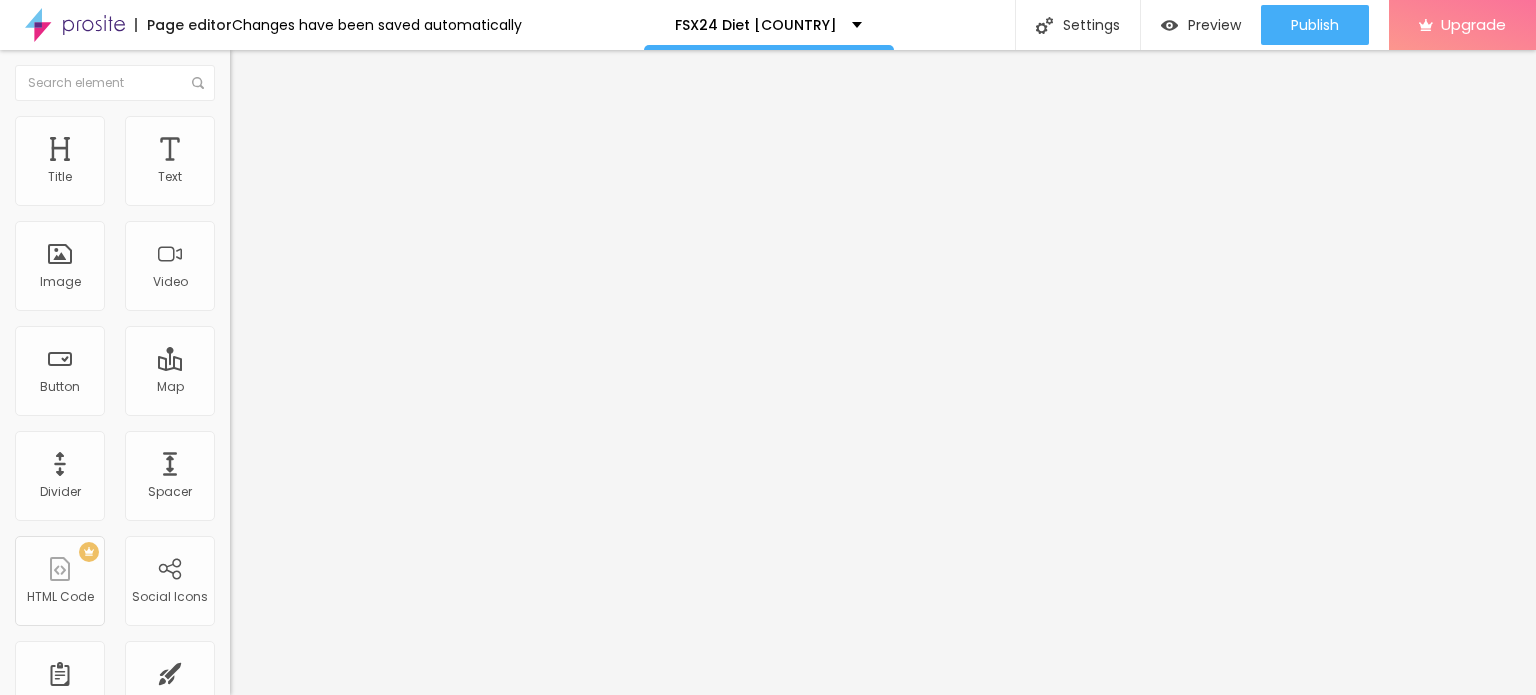click at bounding box center (294, 197) 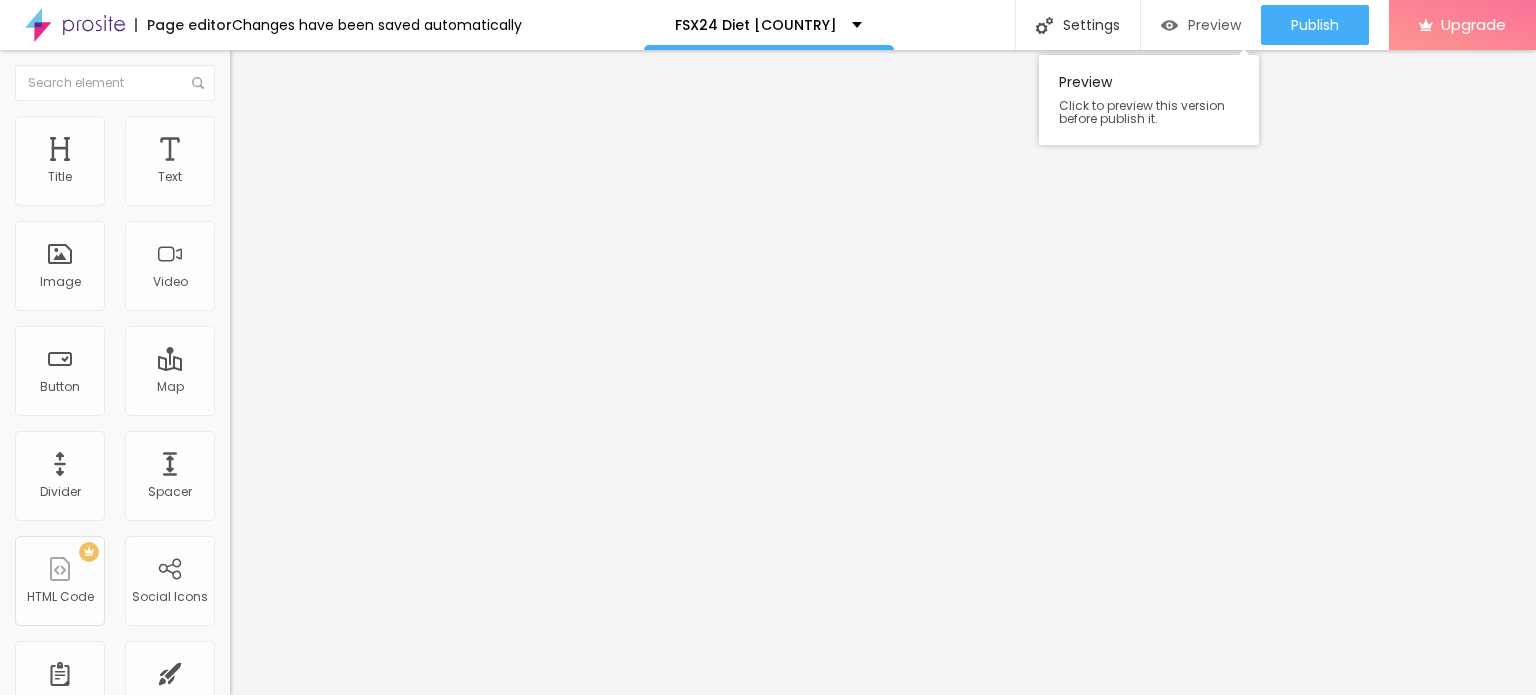 click on "Preview" at bounding box center (1214, 25) 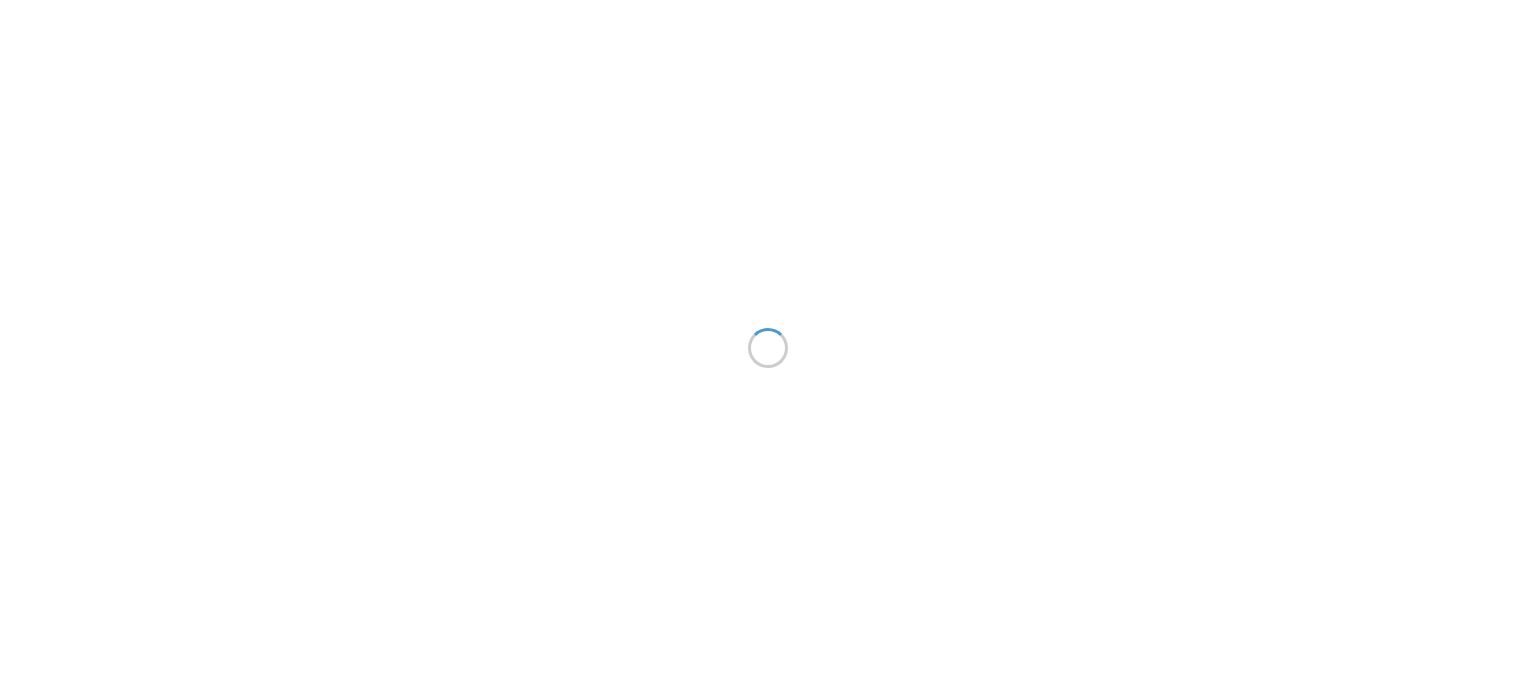 scroll, scrollTop: 0, scrollLeft: 0, axis: both 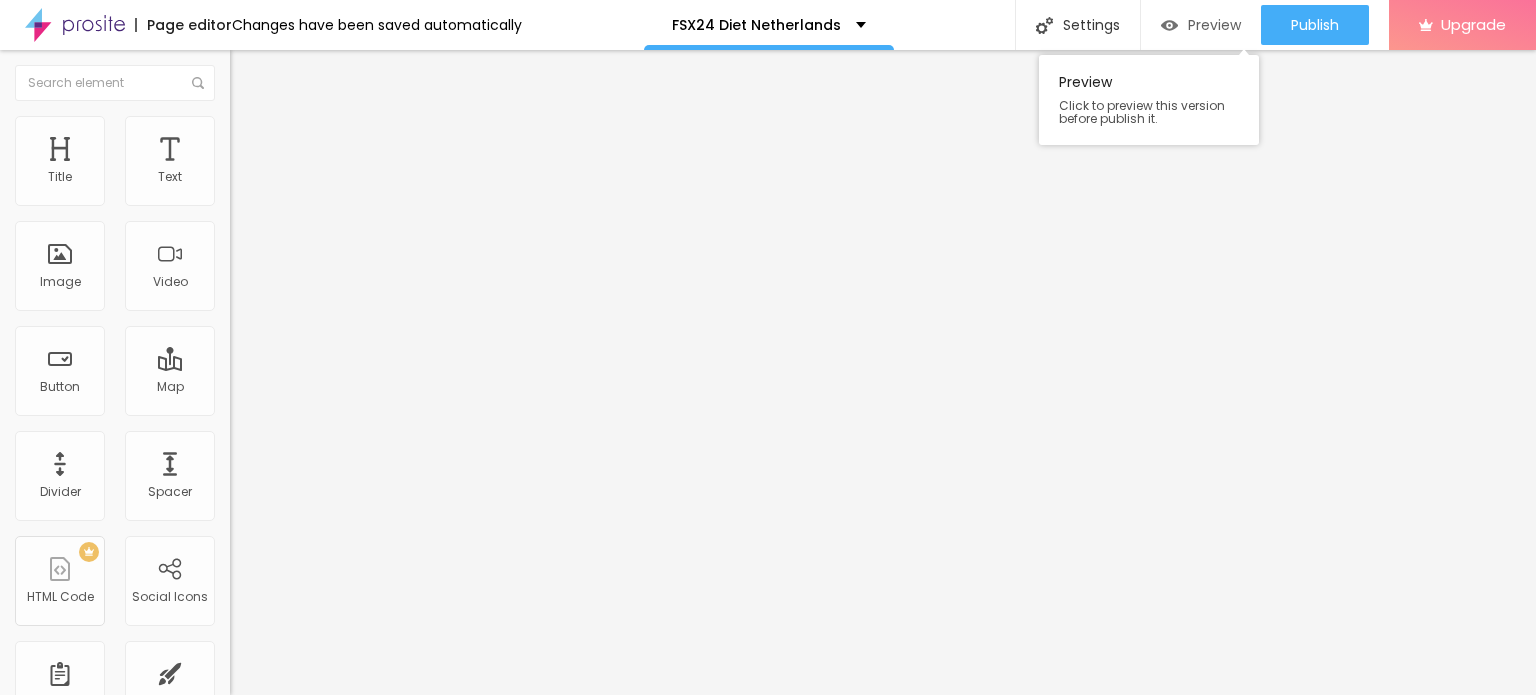 click on "Preview" at bounding box center [1214, 25] 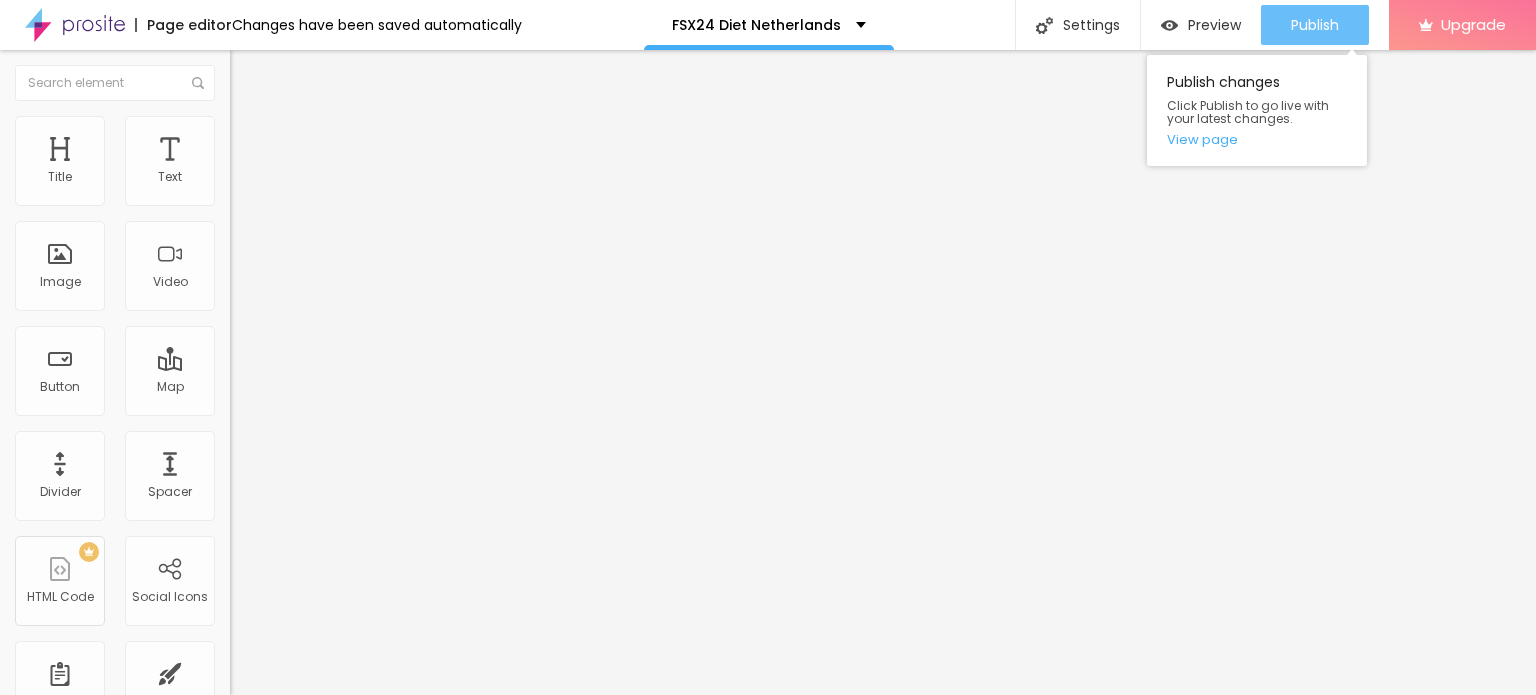 click on "Publish" at bounding box center (1315, 25) 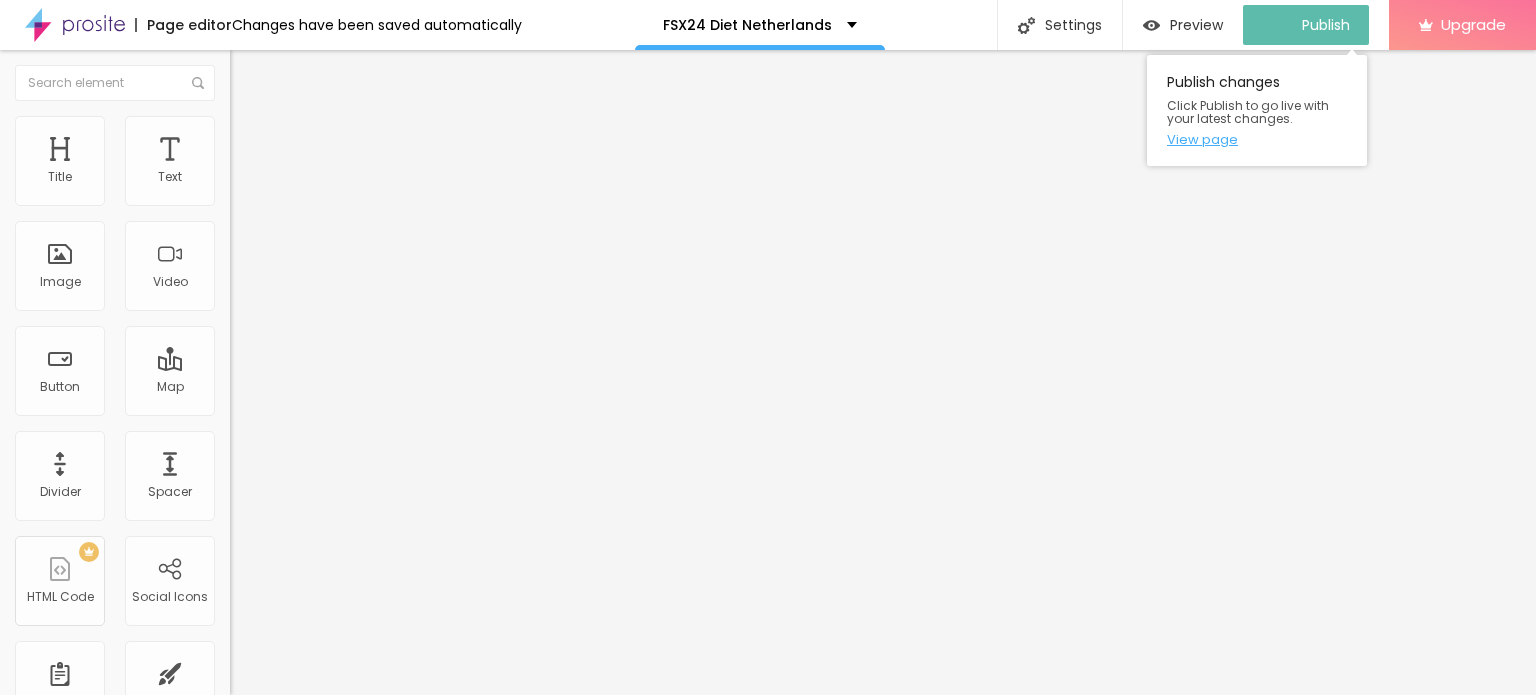 click on "View page" at bounding box center [1257, 139] 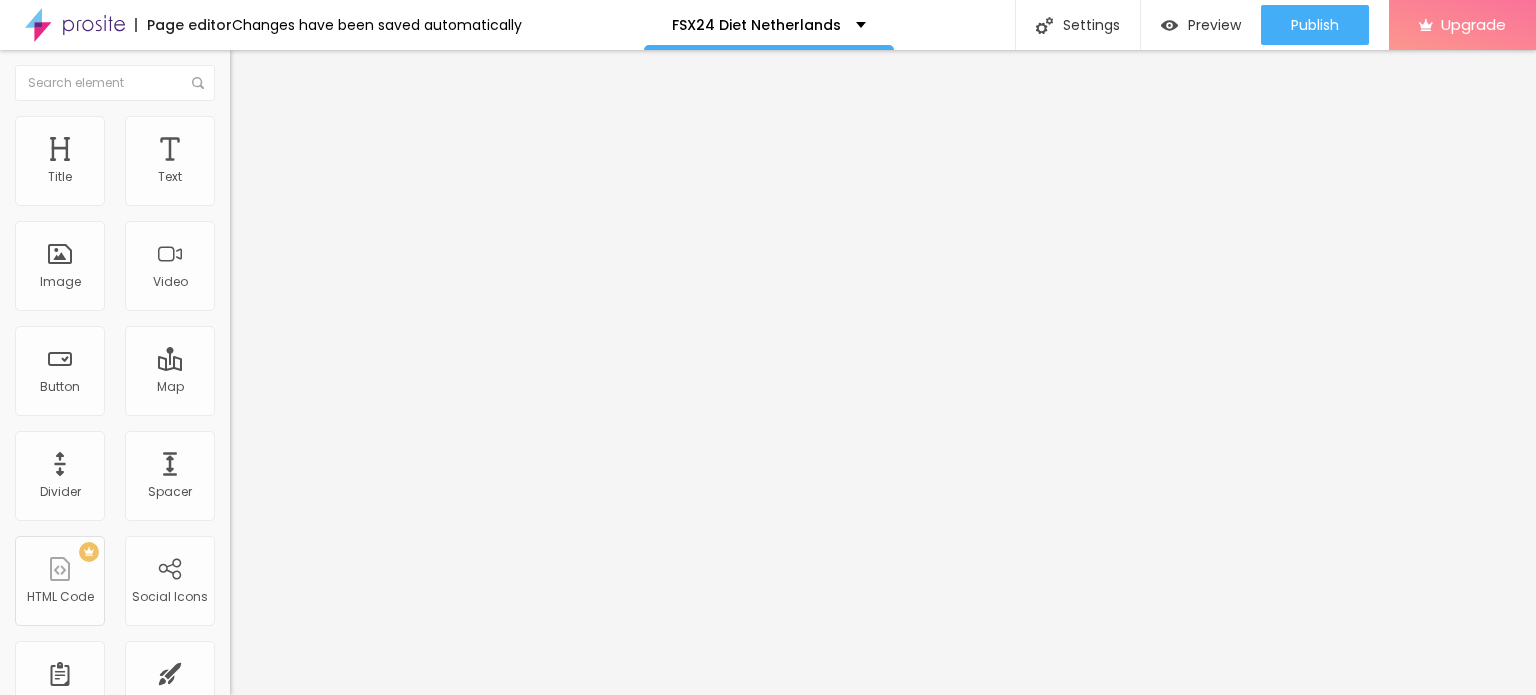 click at bounding box center (75, 25) 